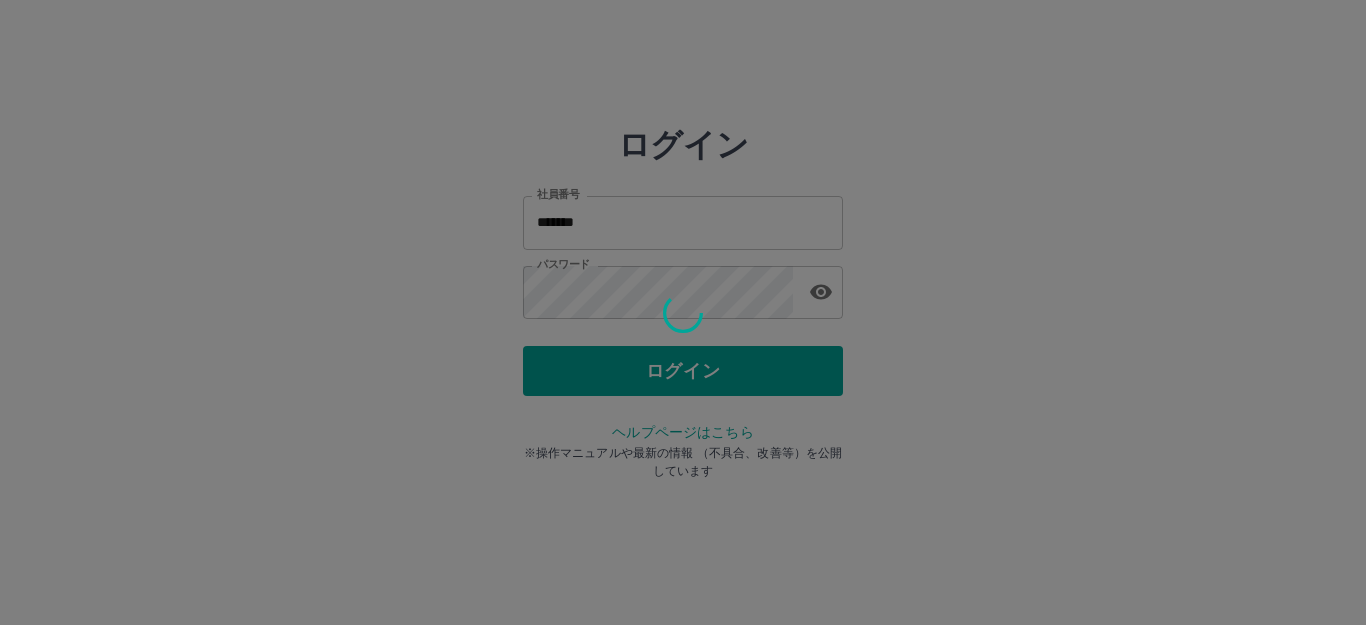 scroll, scrollTop: 0, scrollLeft: 0, axis: both 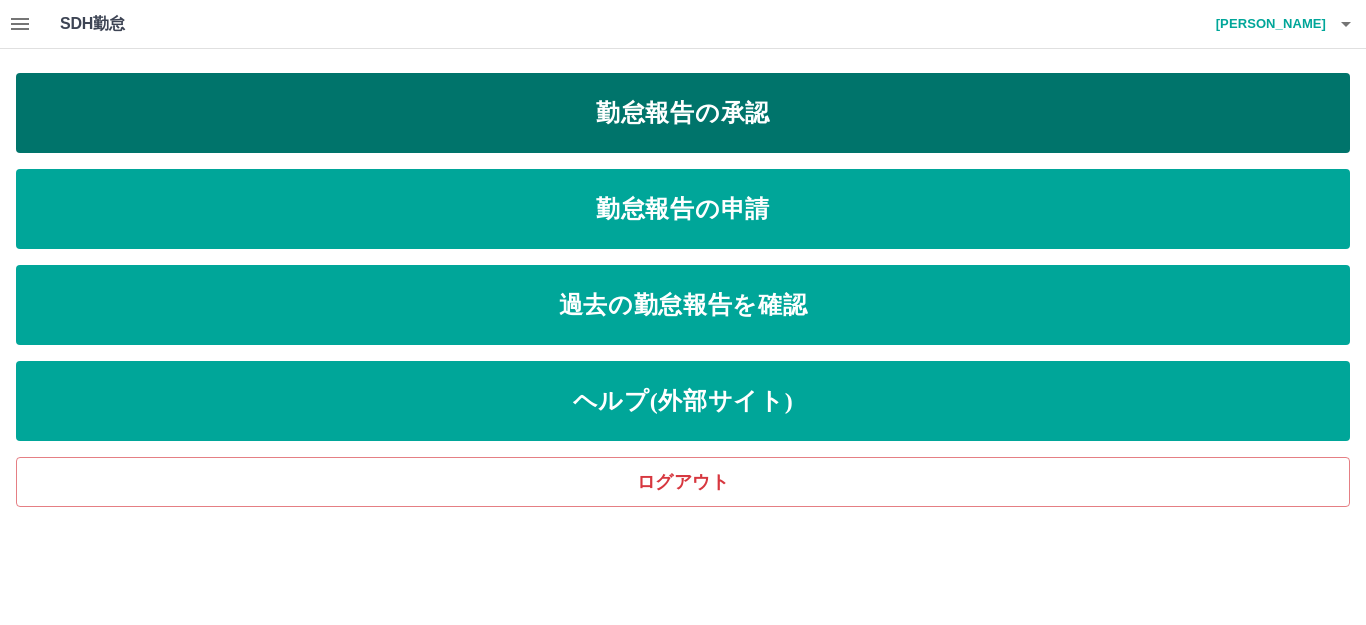 click on "勤怠報告の承認" at bounding box center (683, 113) 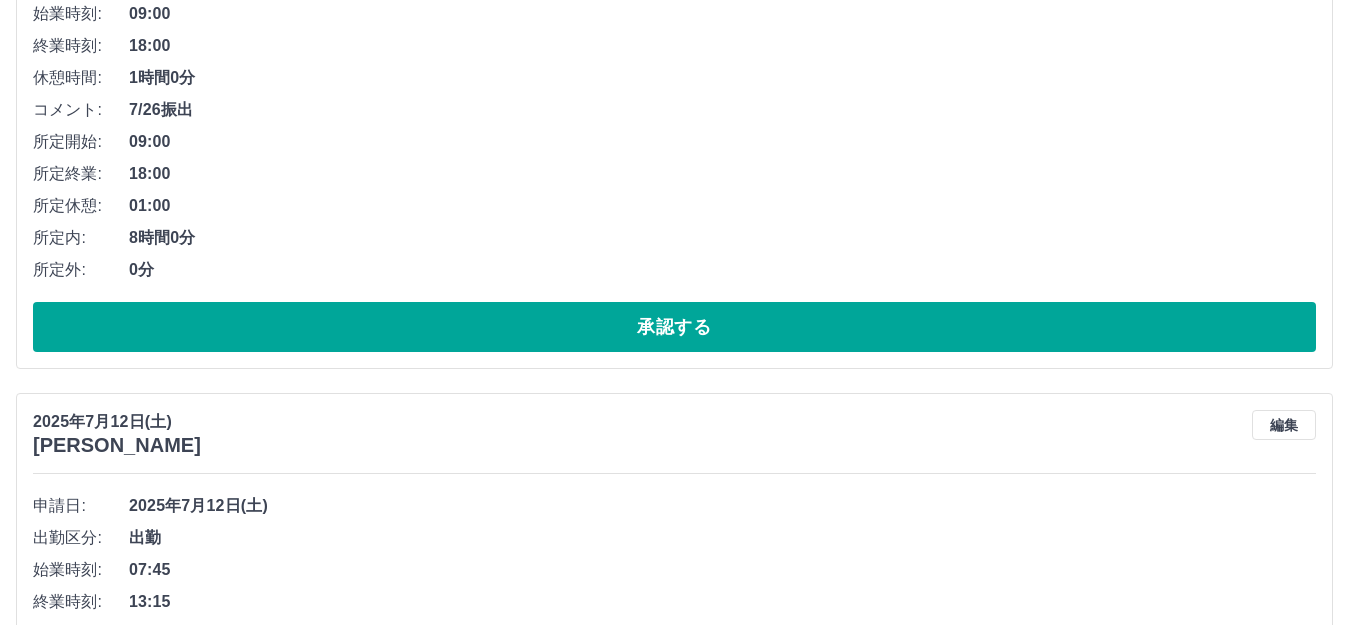 scroll, scrollTop: 400, scrollLeft: 0, axis: vertical 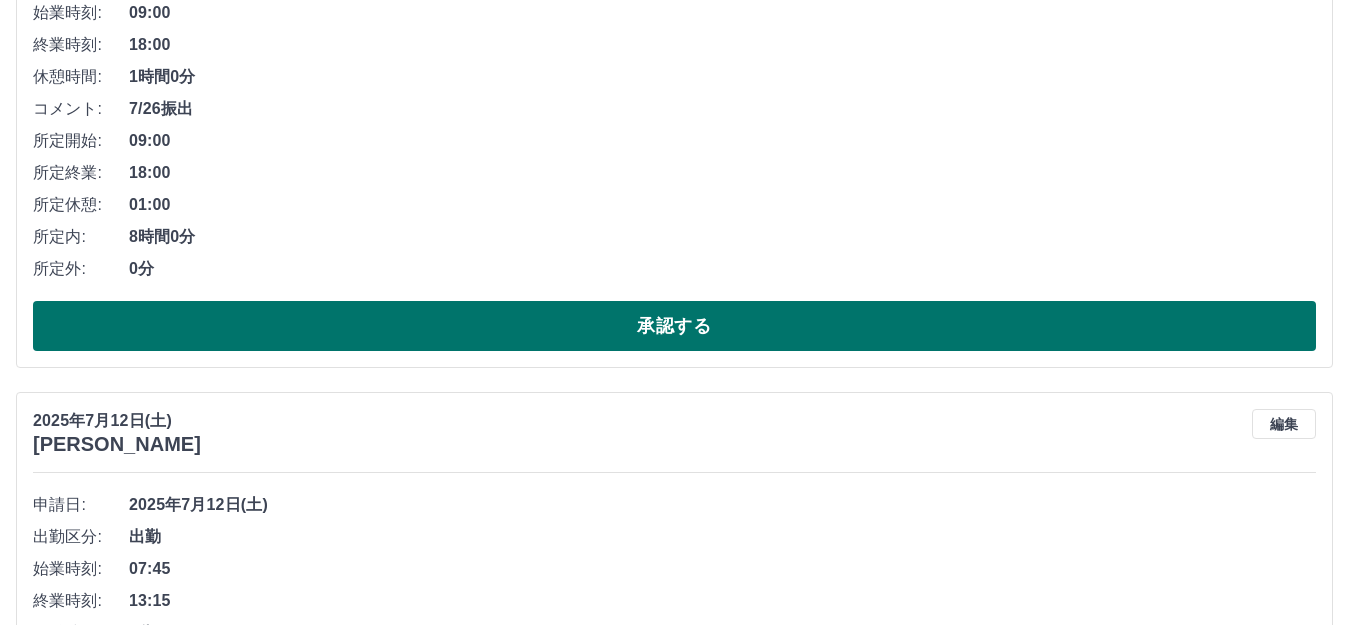 click on "承認する" at bounding box center [674, 326] 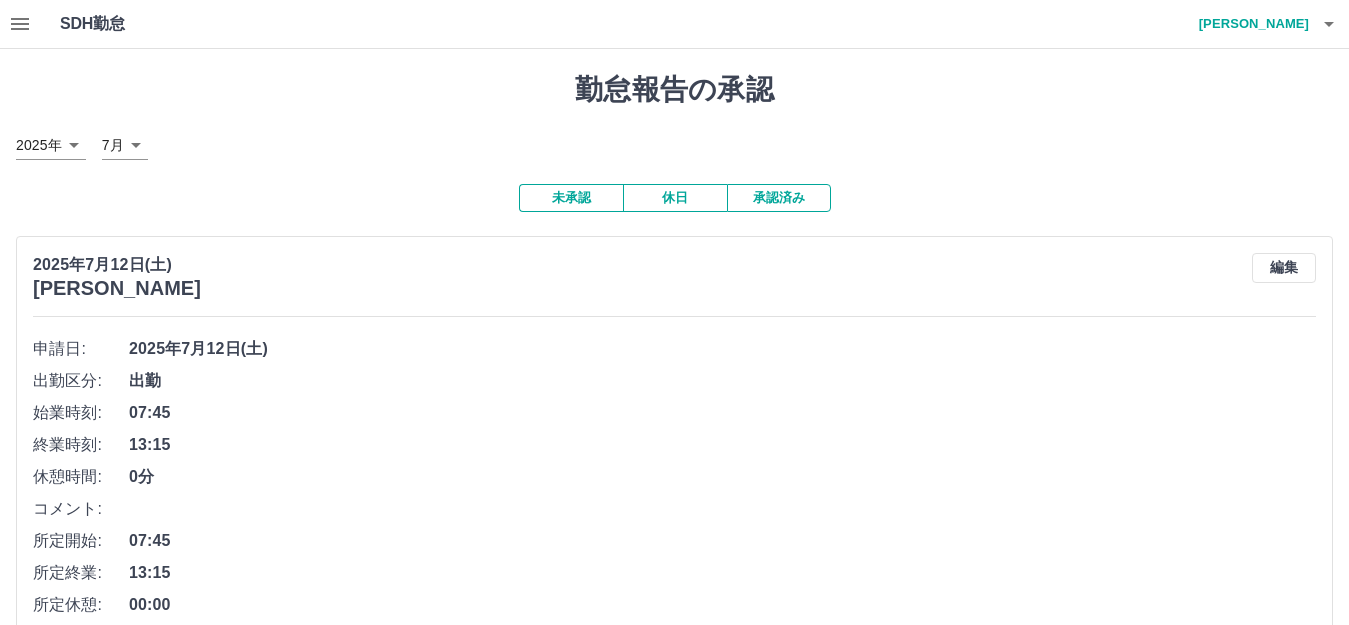 scroll, scrollTop: 400, scrollLeft: 0, axis: vertical 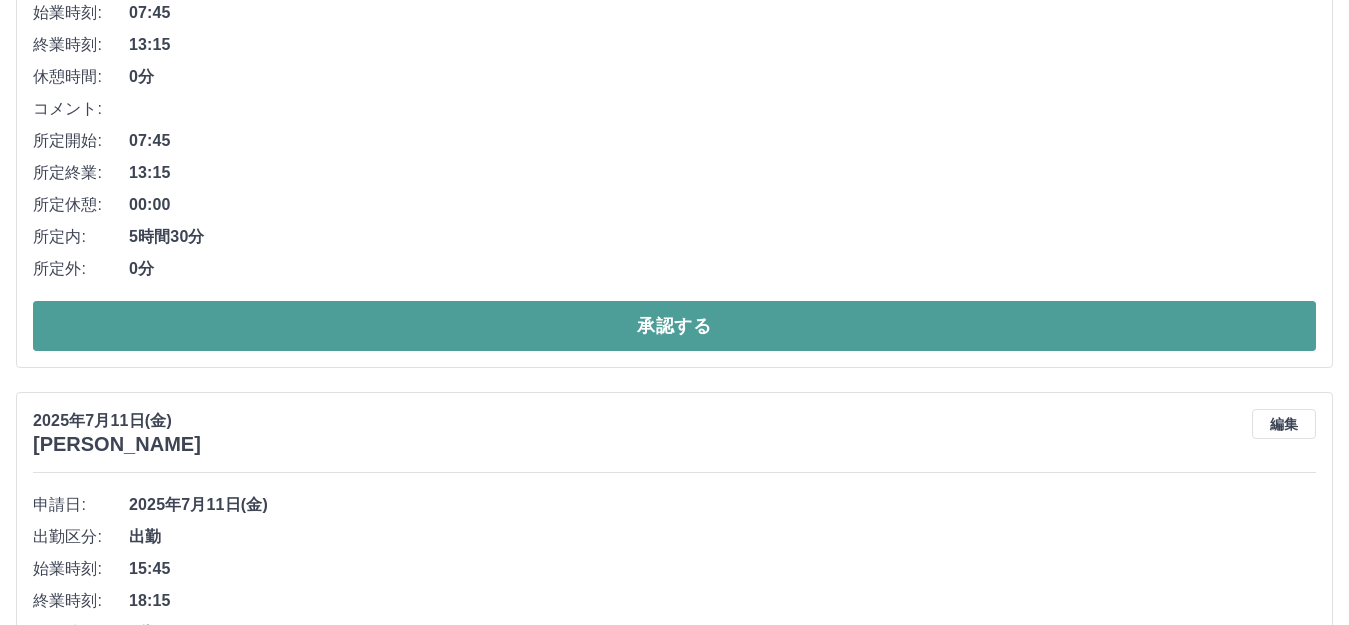 click on "承認する" at bounding box center [674, 326] 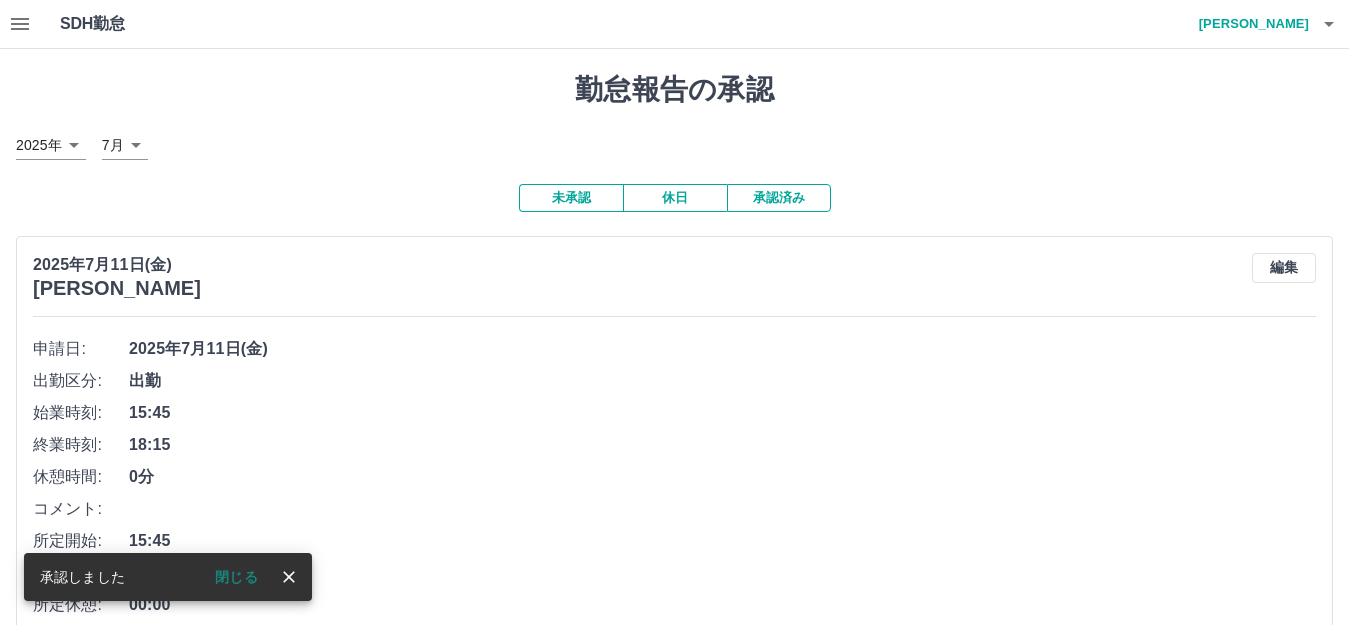 scroll, scrollTop: 400, scrollLeft: 0, axis: vertical 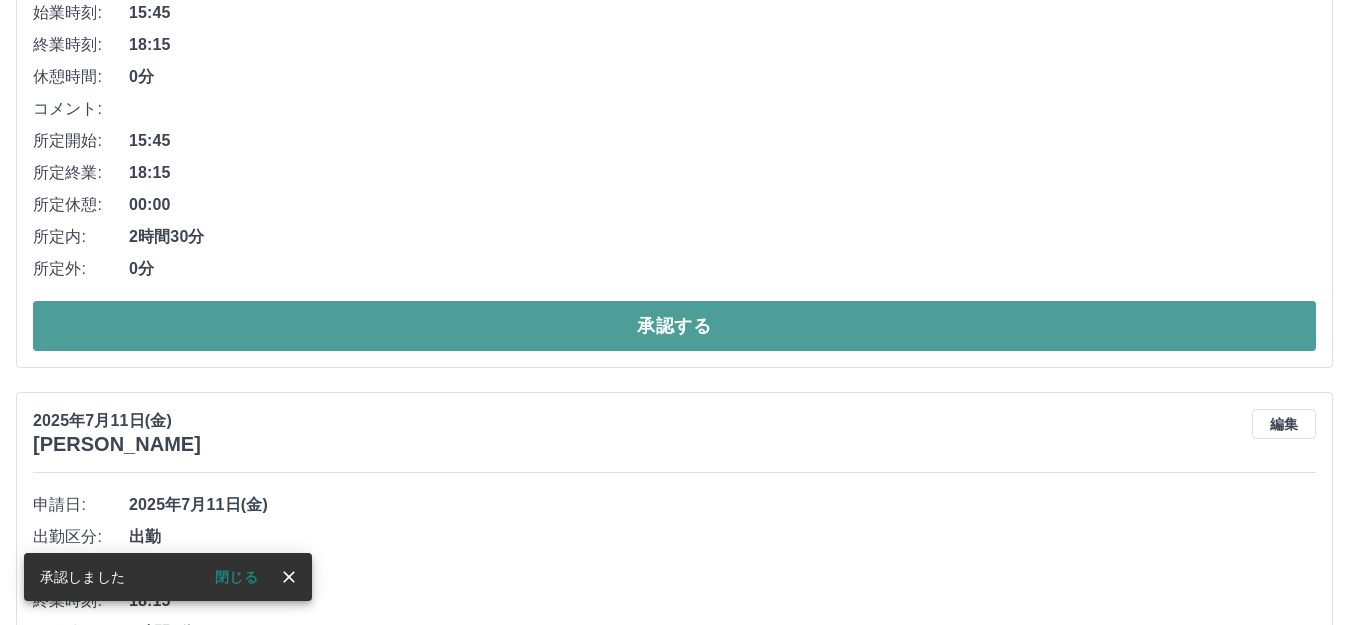 click on "承認する" at bounding box center (674, 326) 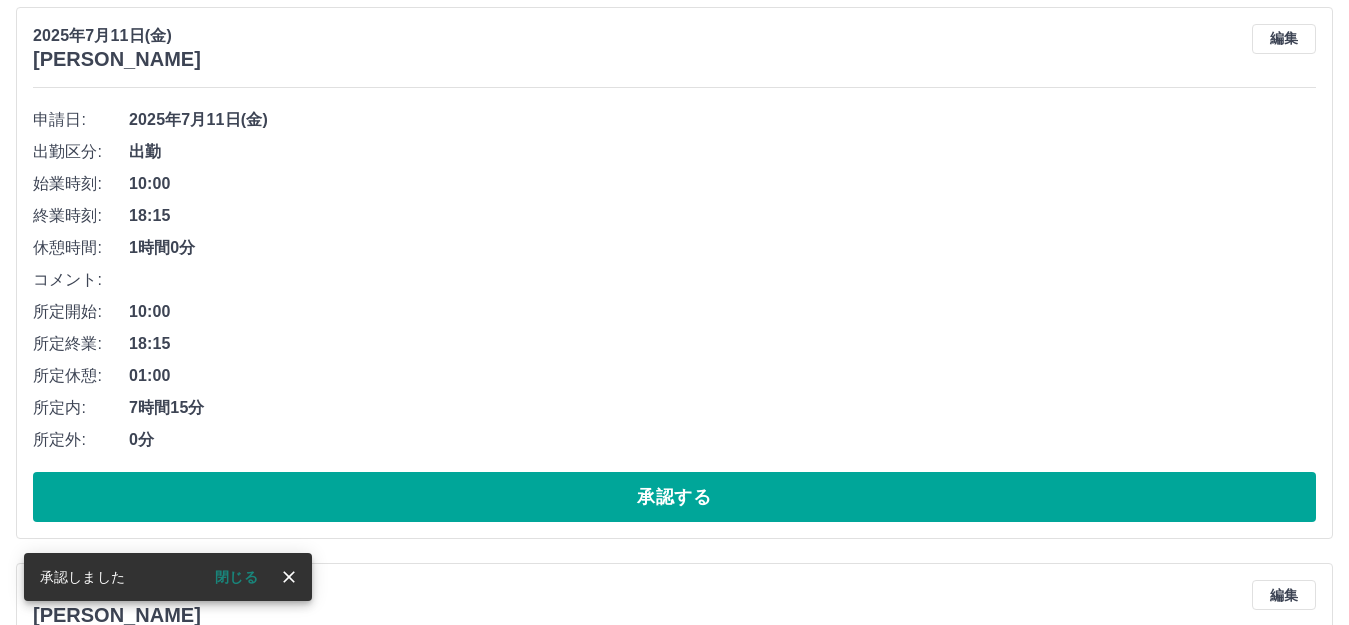 scroll, scrollTop: 300, scrollLeft: 0, axis: vertical 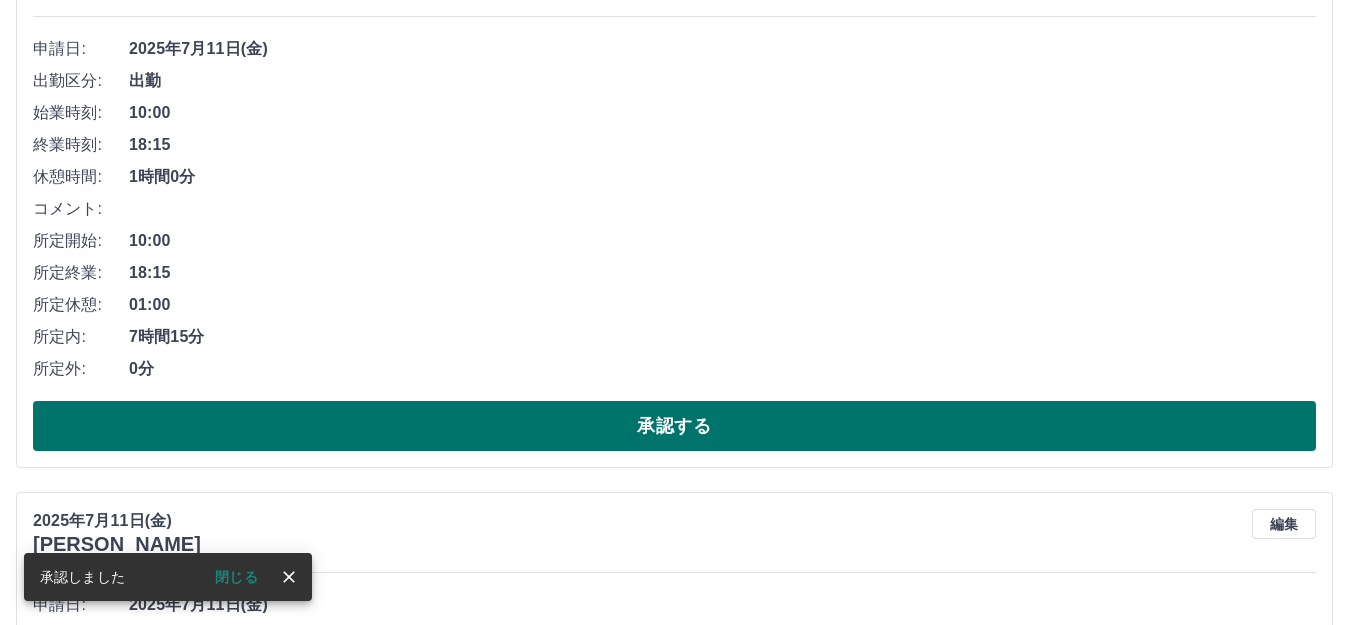 click on "承認する" at bounding box center [674, 426] 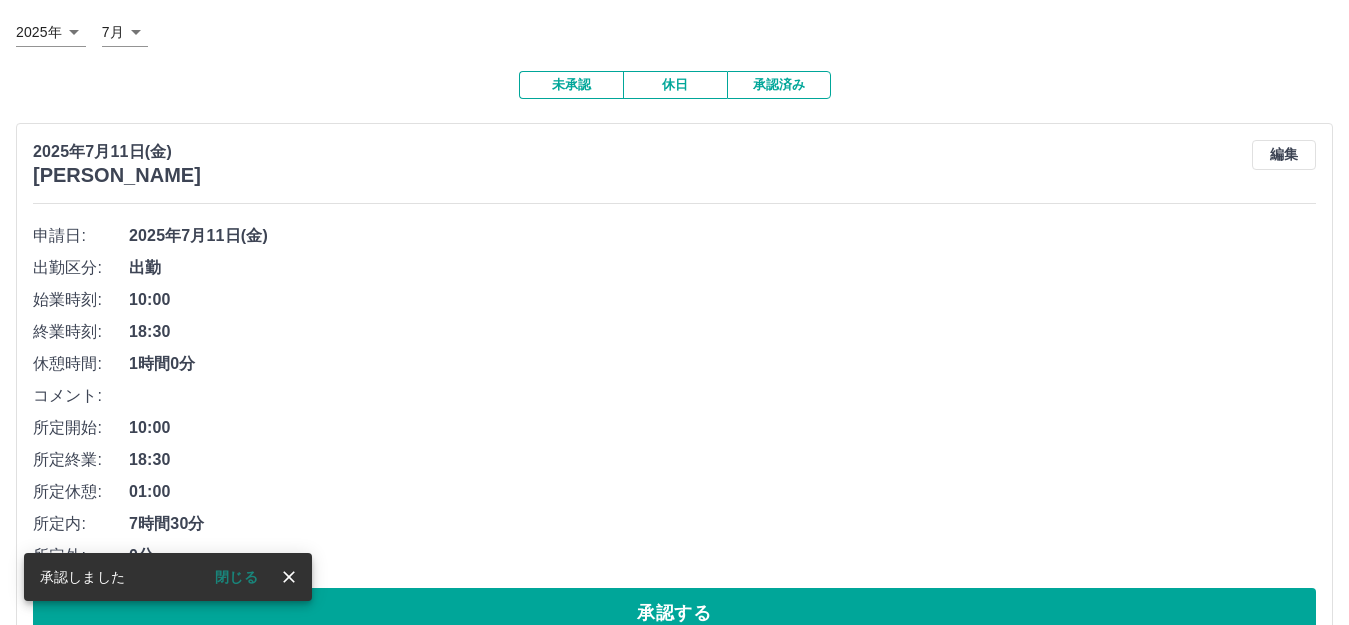 scroll, scrollTop: 300, scrollLeft: 0, axis: vertical 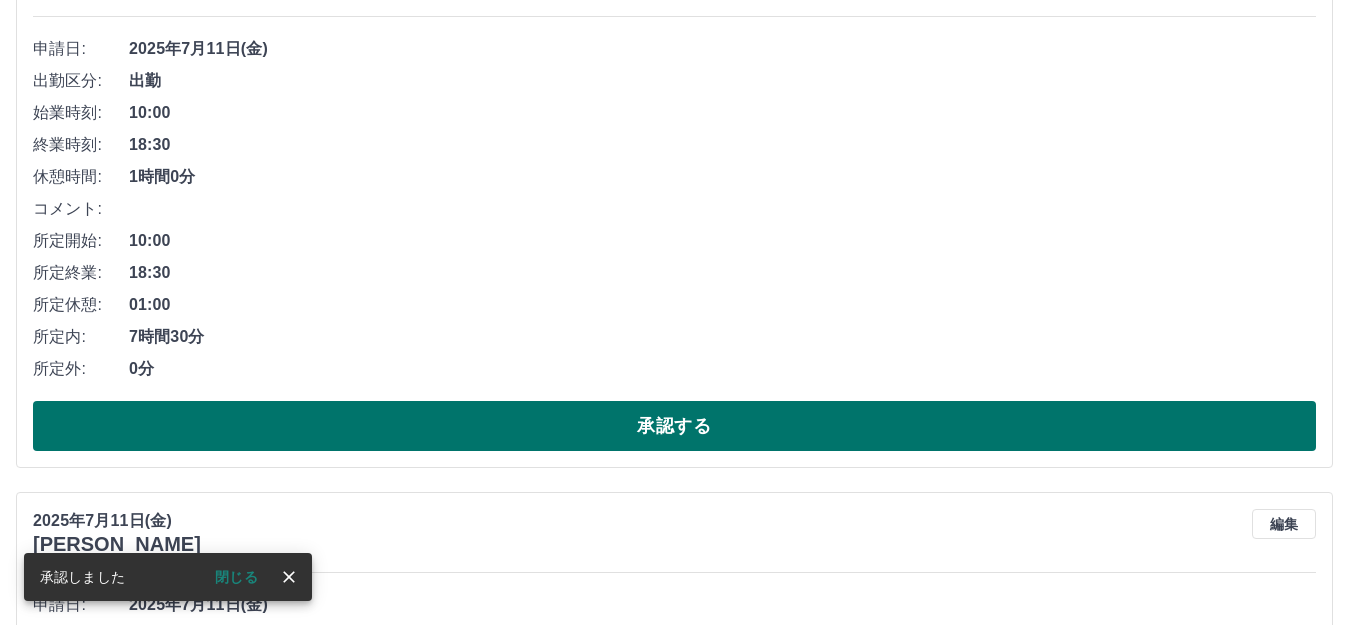 click on "承認する" at bounding box center [674, 426] 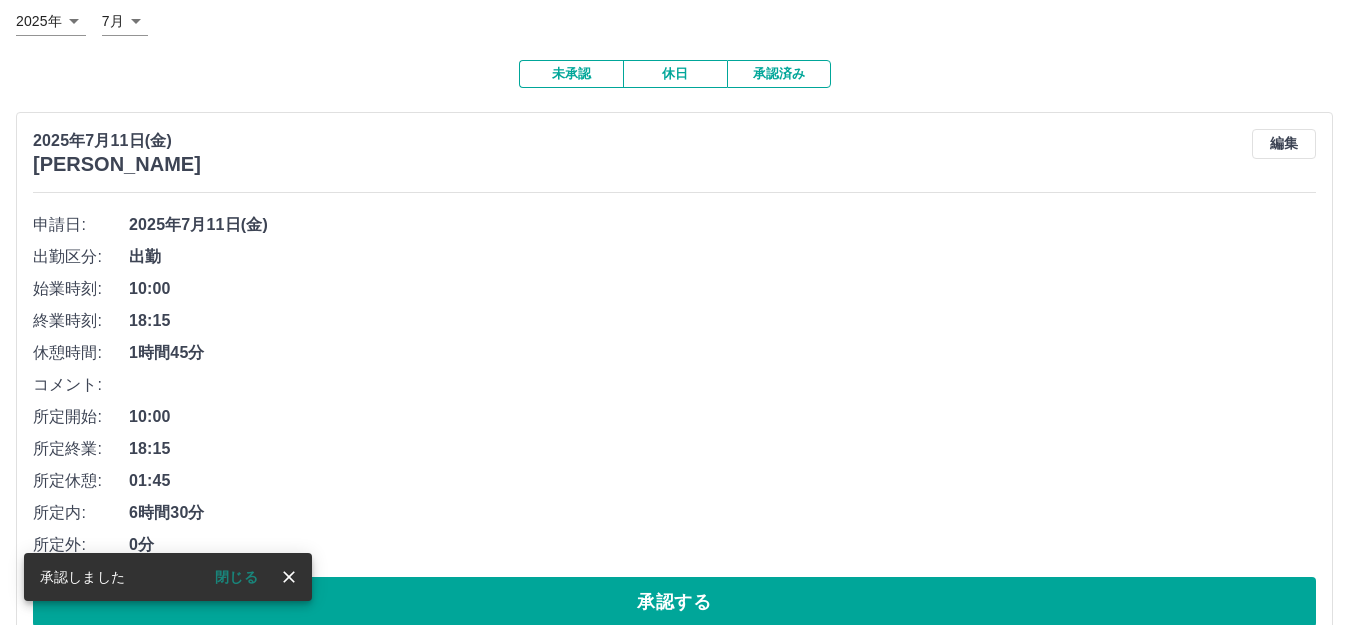 scroll, scrollTop: 400, scrollLeft: 0, axis: vertical 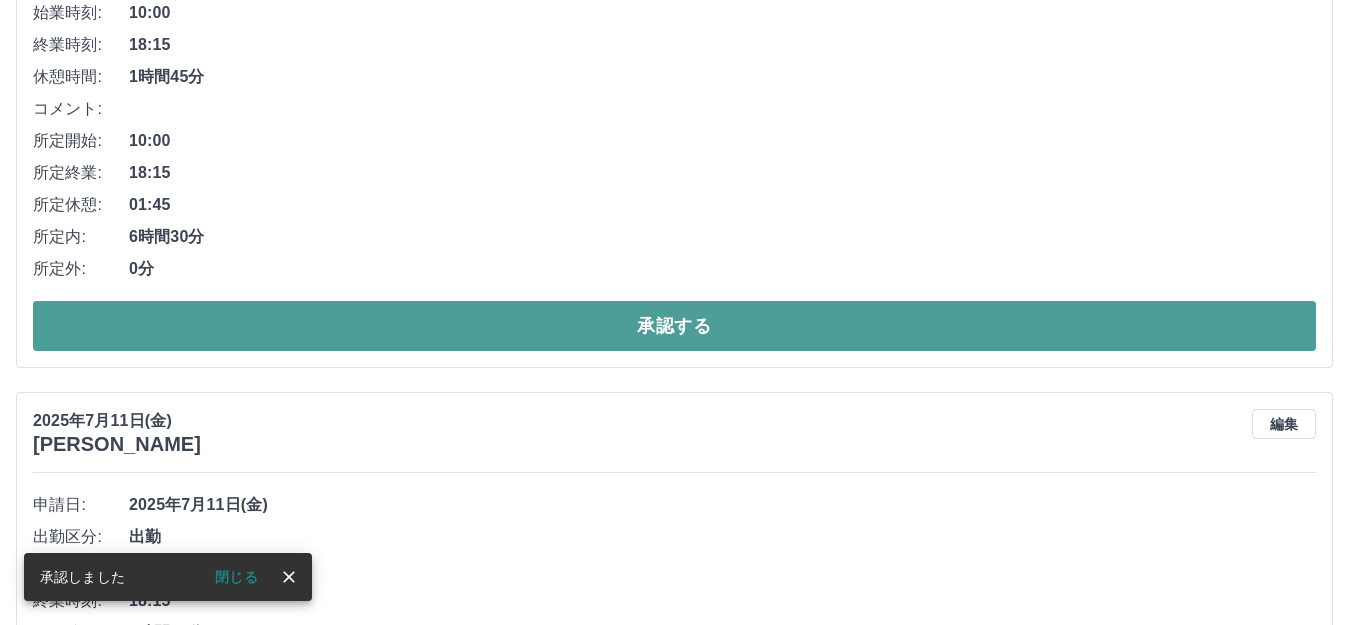 click on "承認する" at bounding box center [674, 326] 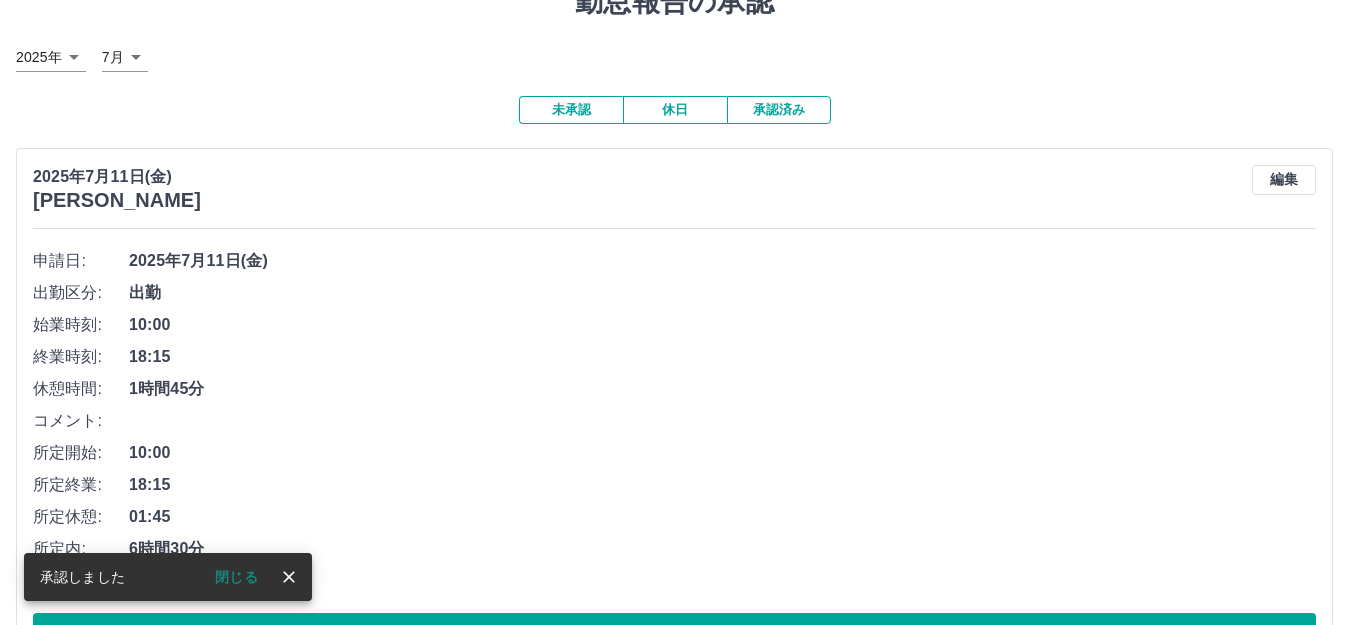 scroll, scrollTop: 200, scrollLeft: 0, axis: vertical 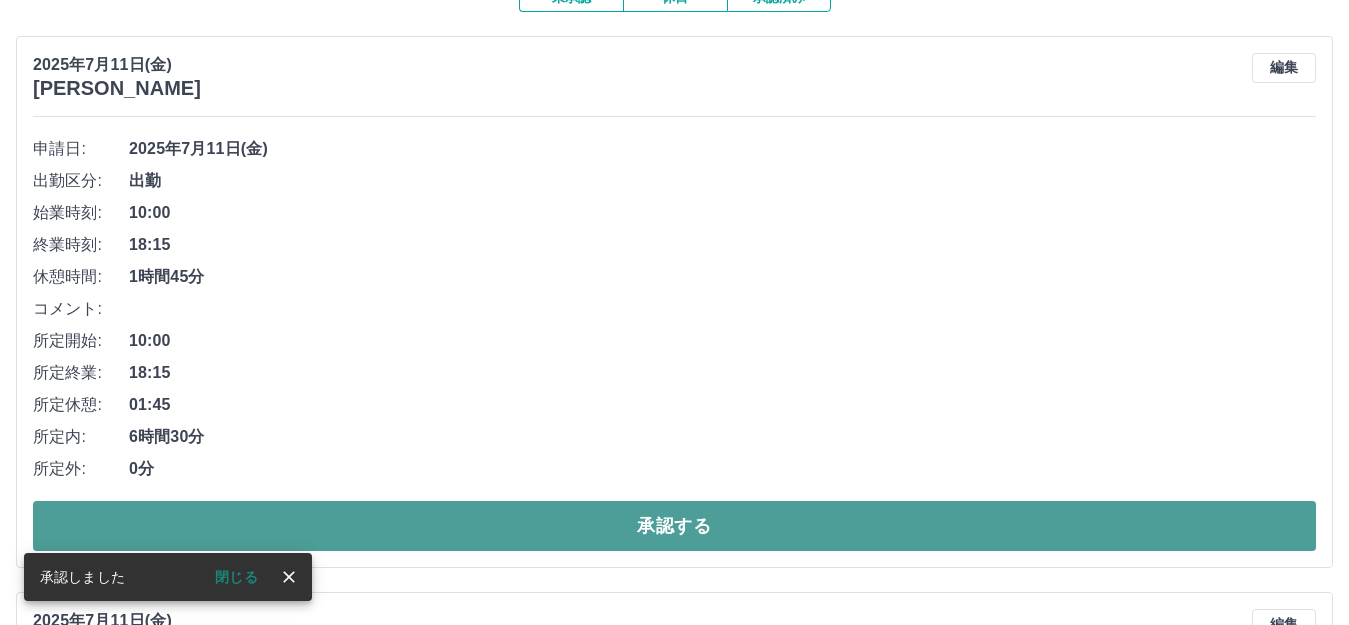 click on "承認する" at bounding box center [674, 526] 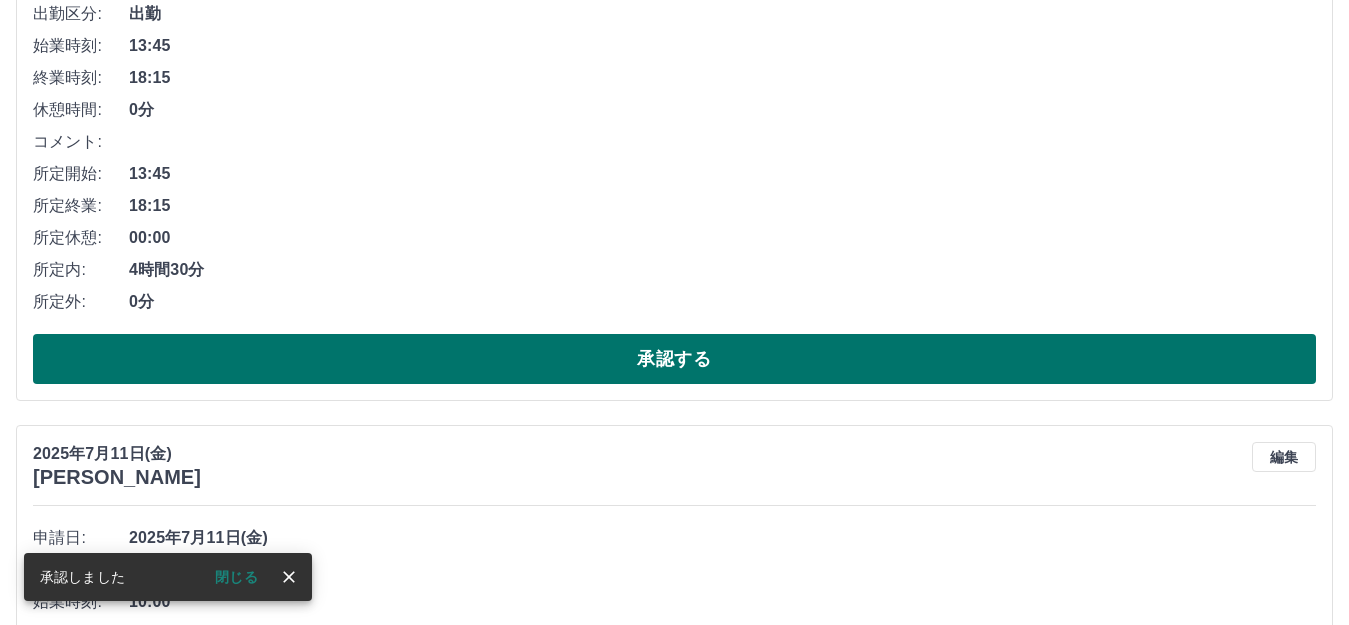 scroll, scrollTop: 400, scrollLeft: 0, axis: vertical 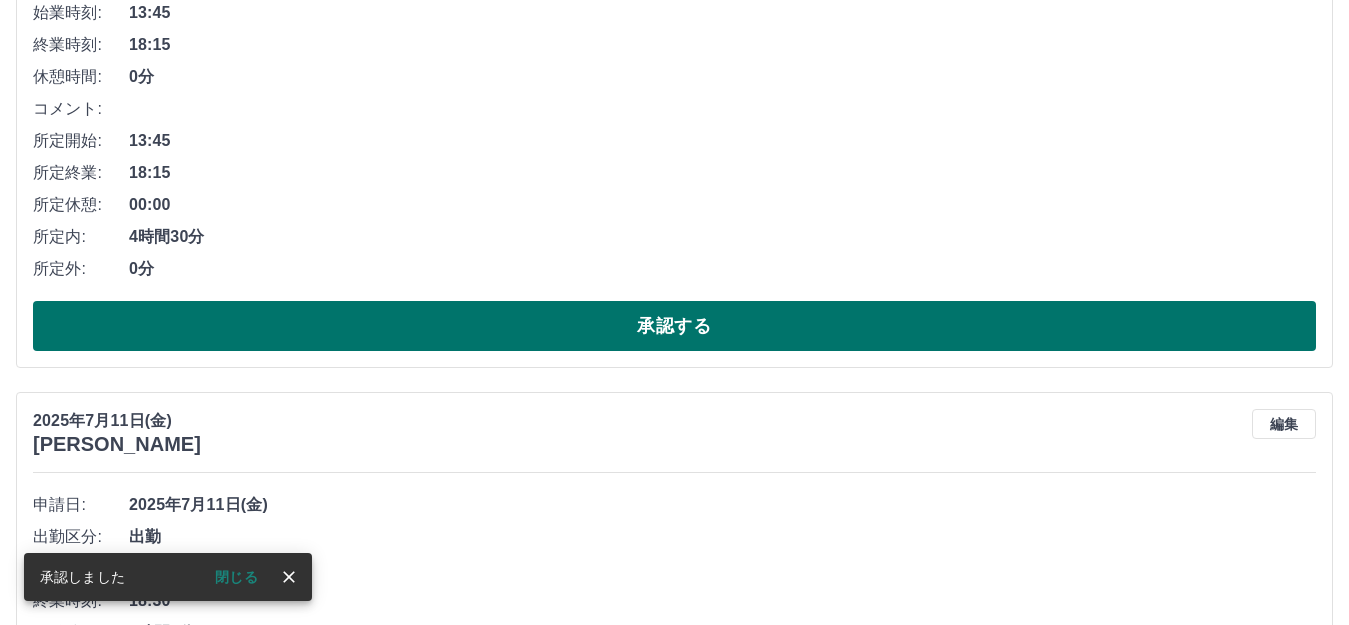 click on "承認する" at bounding box center (674, 326) 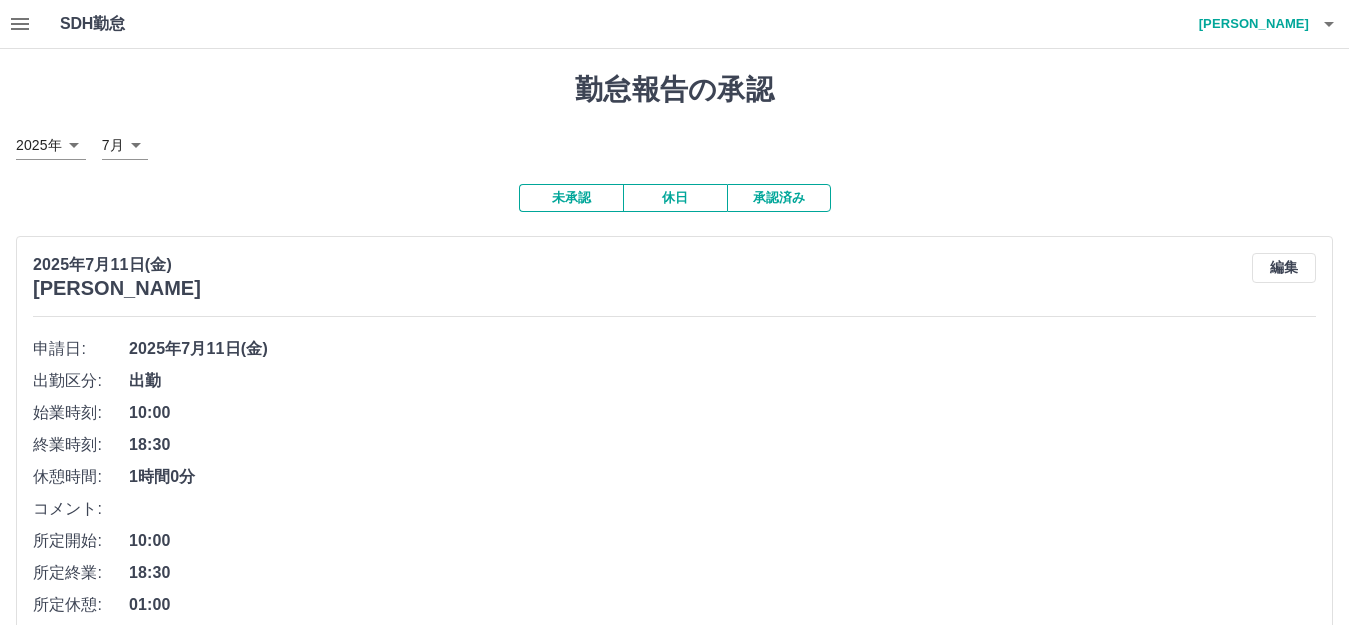scroll, scrollTop: 300, scrollLeft: 0, axis: vertical 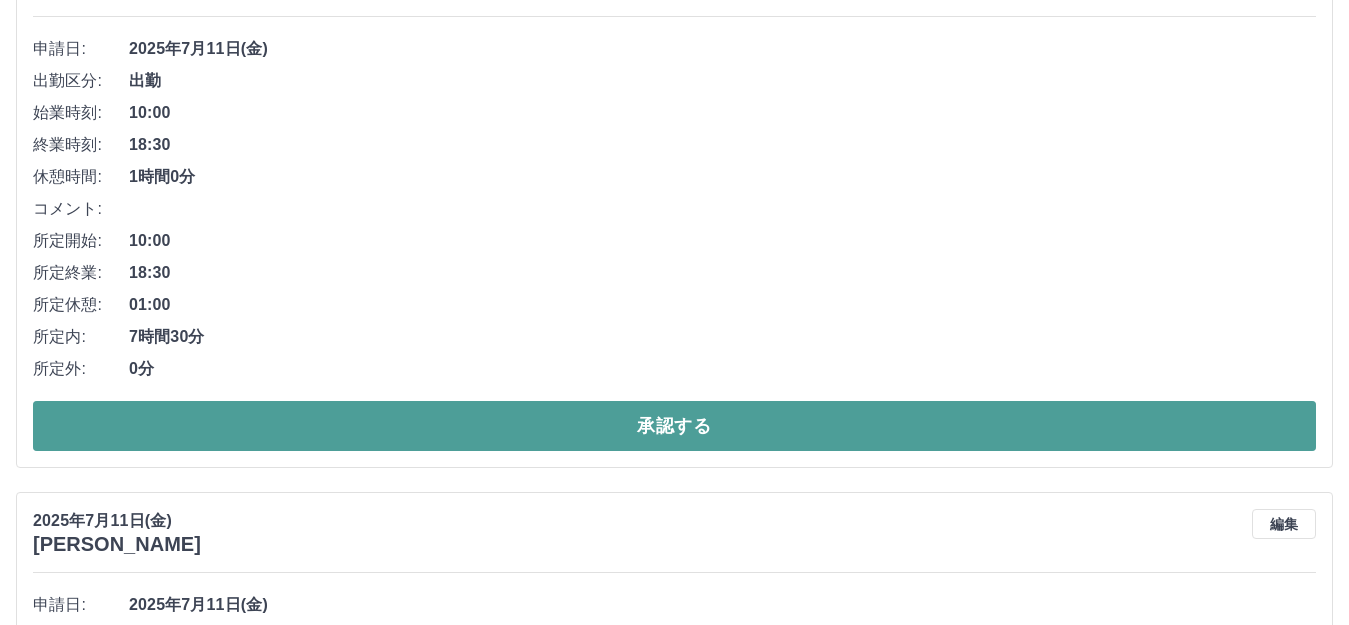click on "承認する" at bounding box center (674, 426) 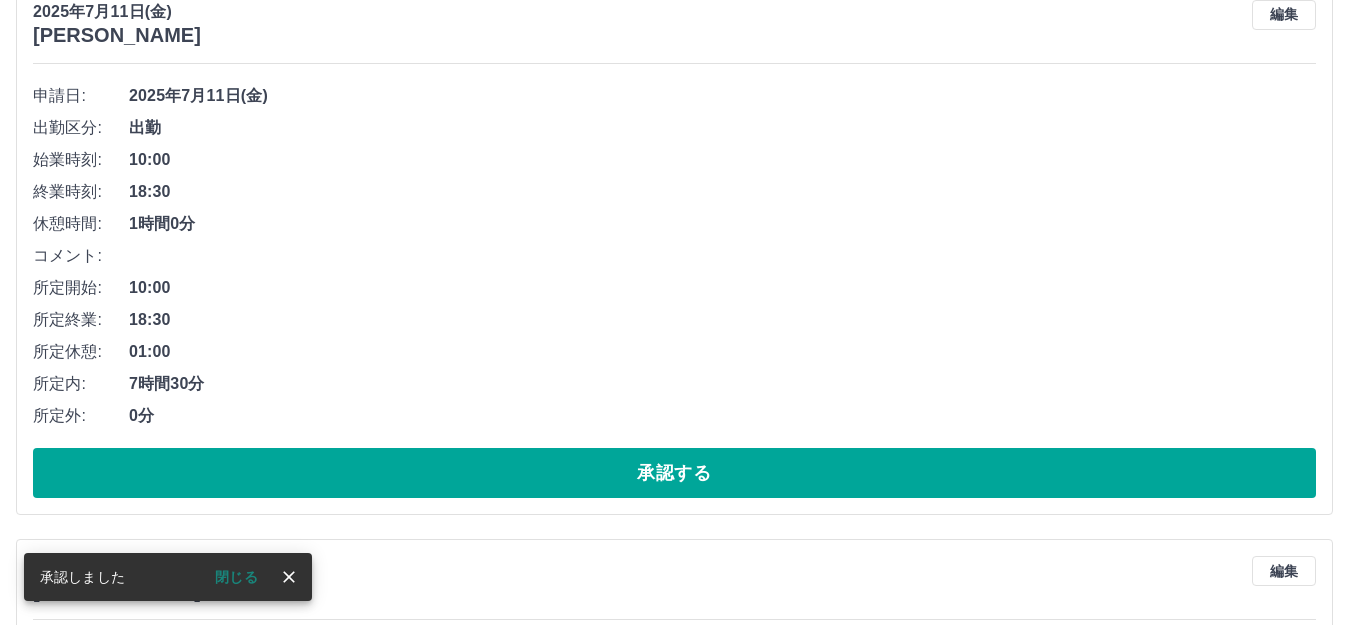 scroll, scrollTop: 300, scrollLeft: 0, axis: vertical 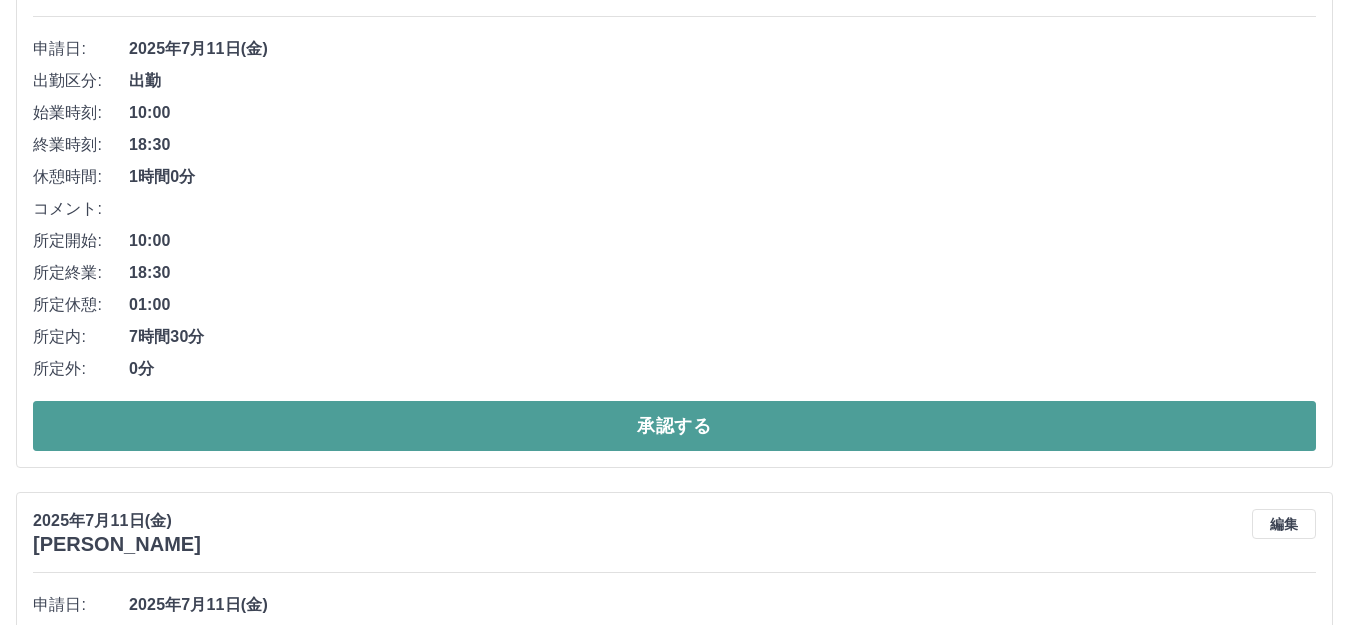 click on "承認する" at bounding box center [674, 426] 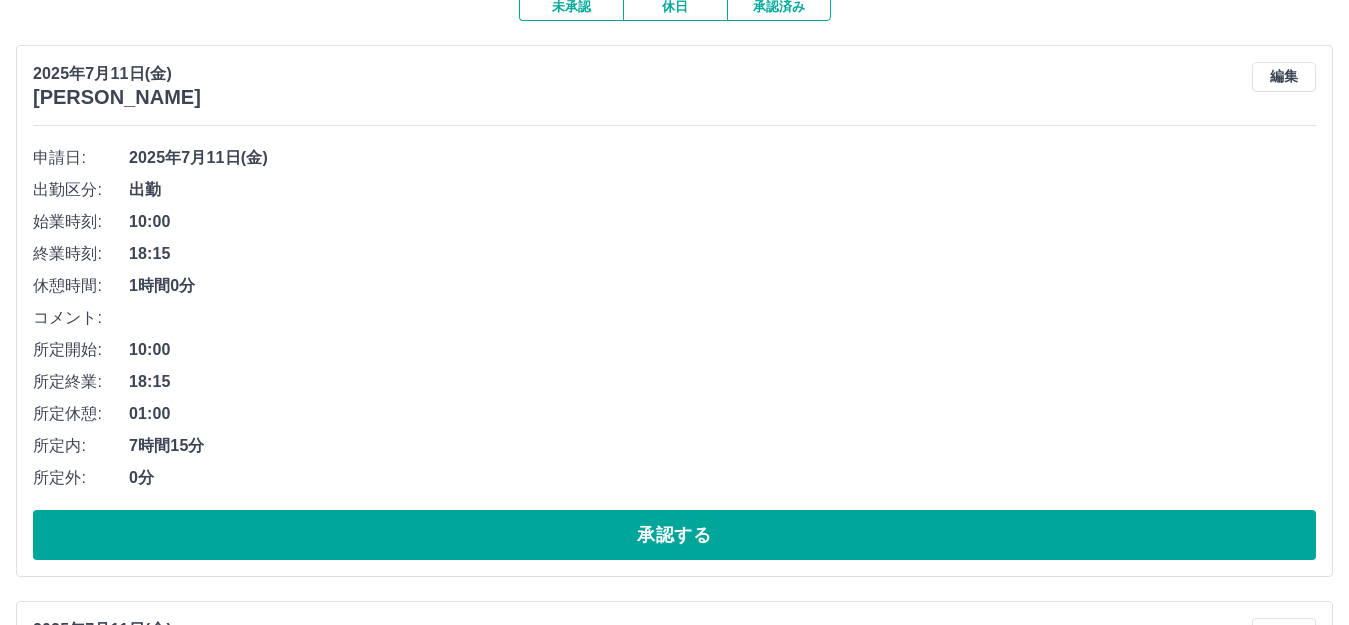 scroll, scrollTop: 300, scrollLeft: 0, axis: vertical 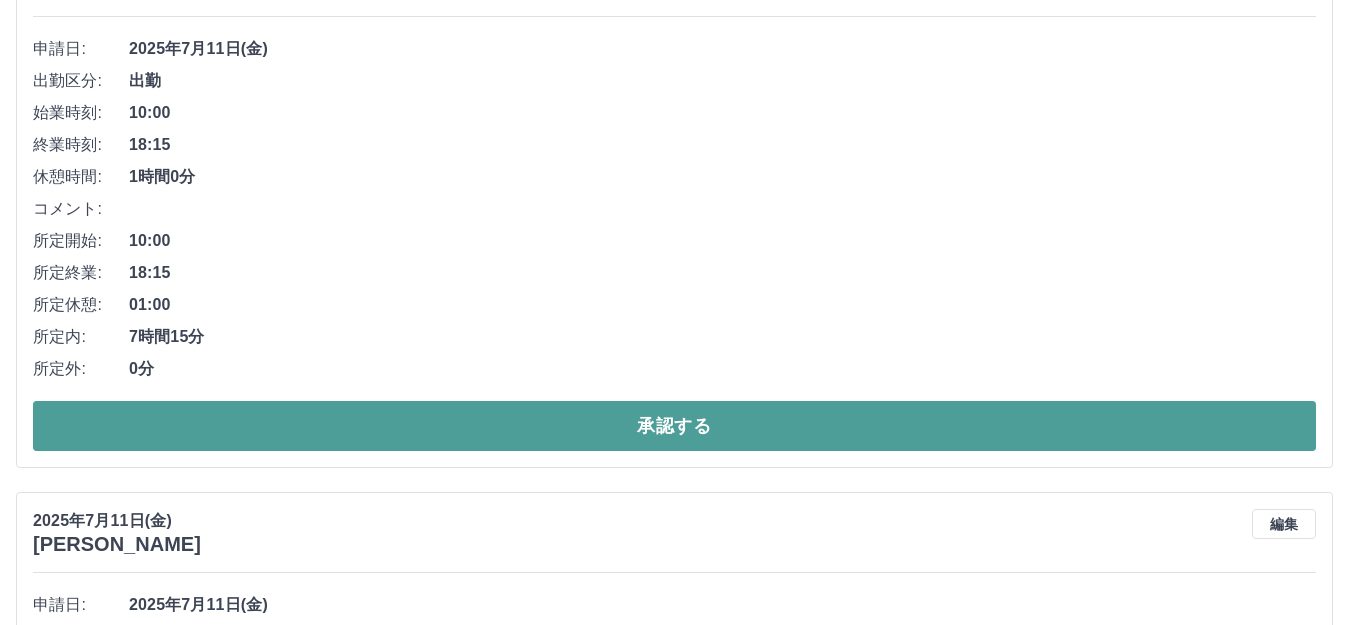click on "承認する" at bounding box center (674, 426) 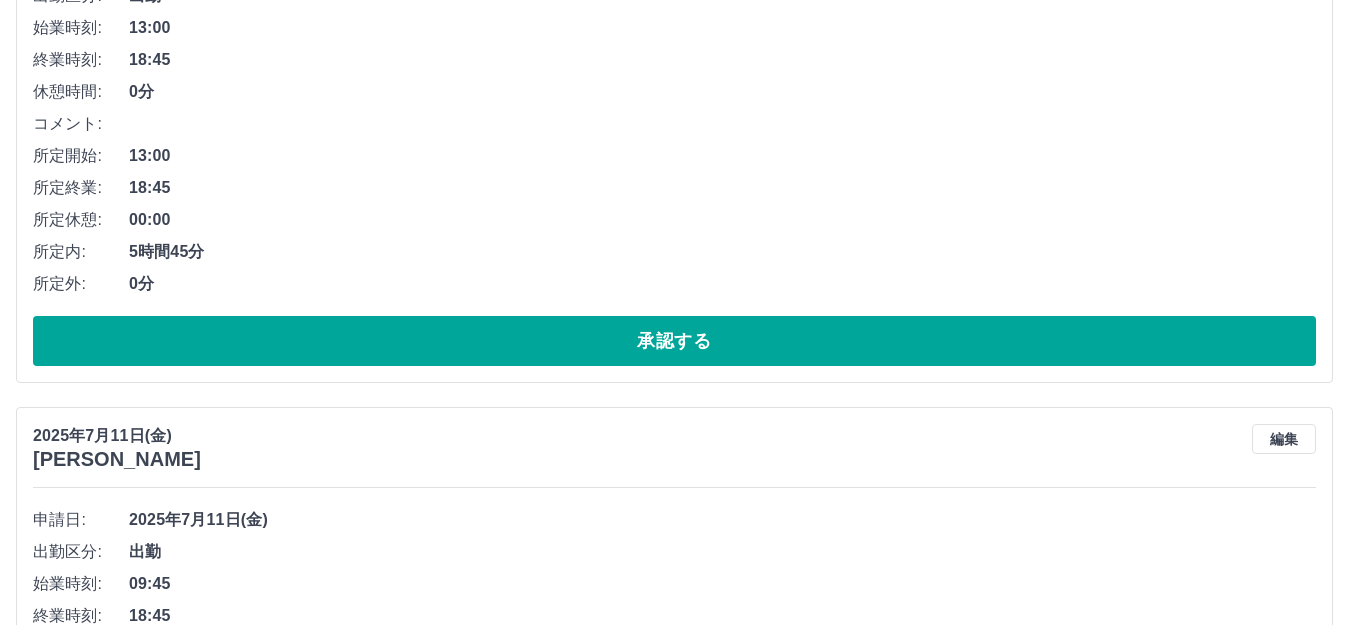 scroll, scrollTop: 400, scrollLeft: 0, axis: vertical 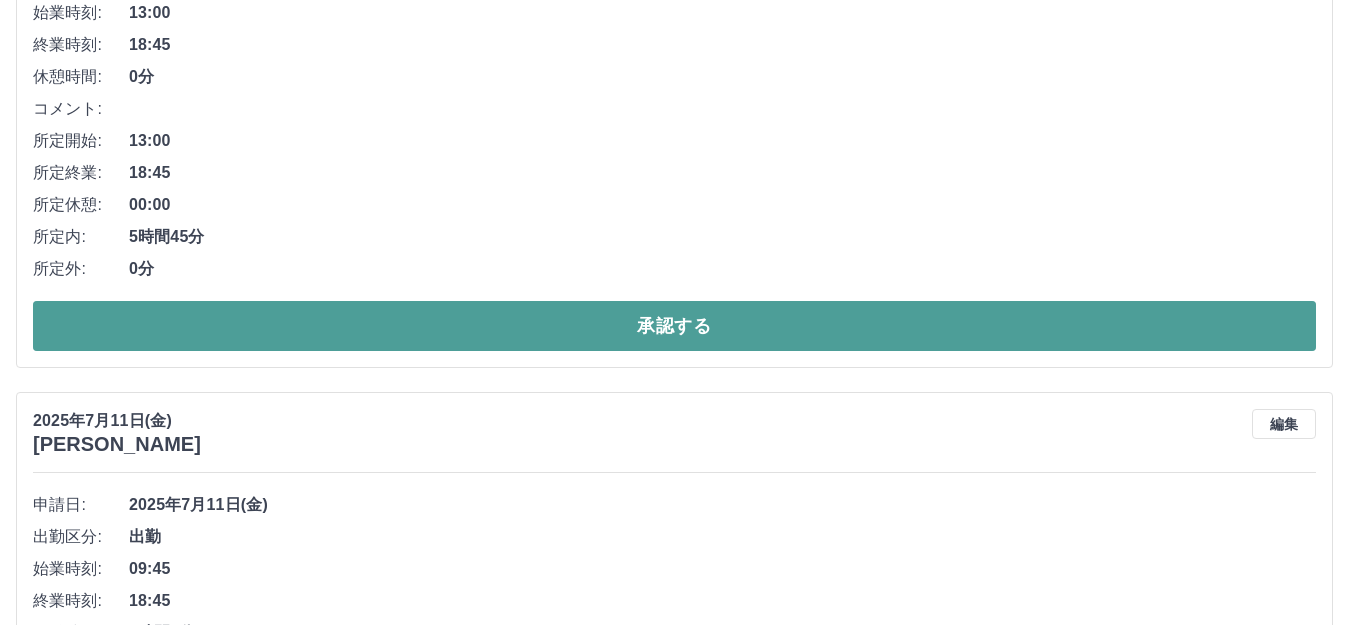 click on "承認する" at bounding box center (674, 326) 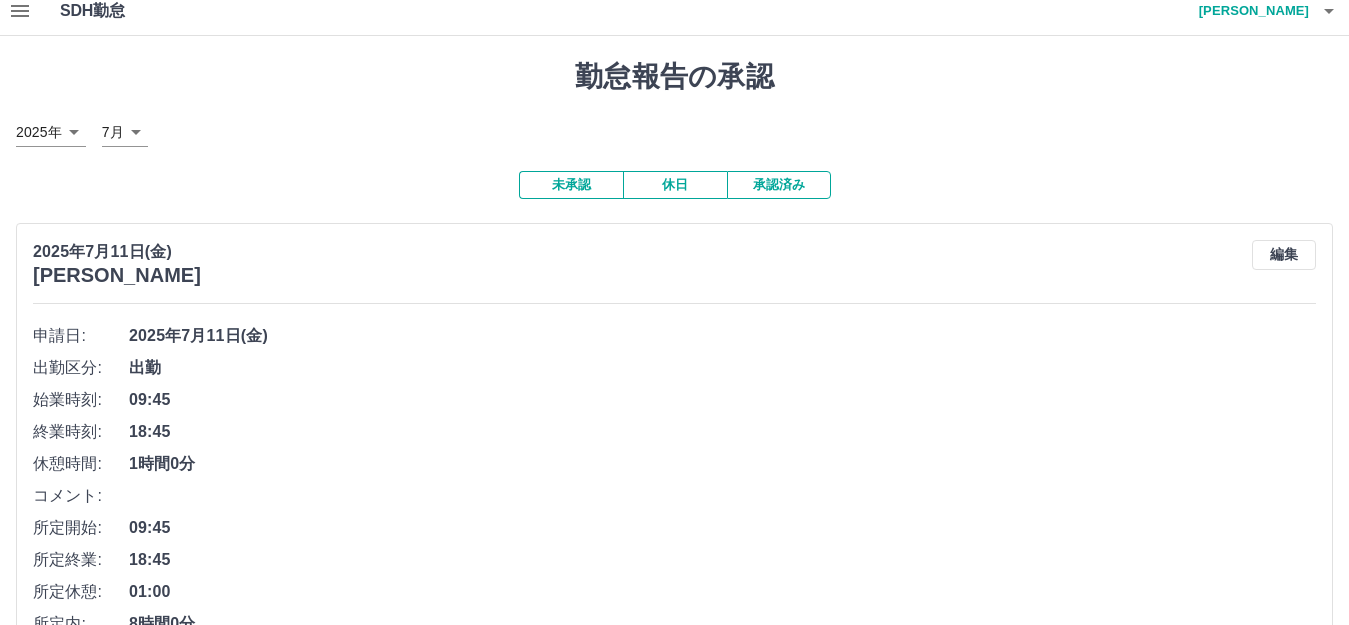 scroll, scrollTop: 200, scrollLeft: 0, axis: vertical 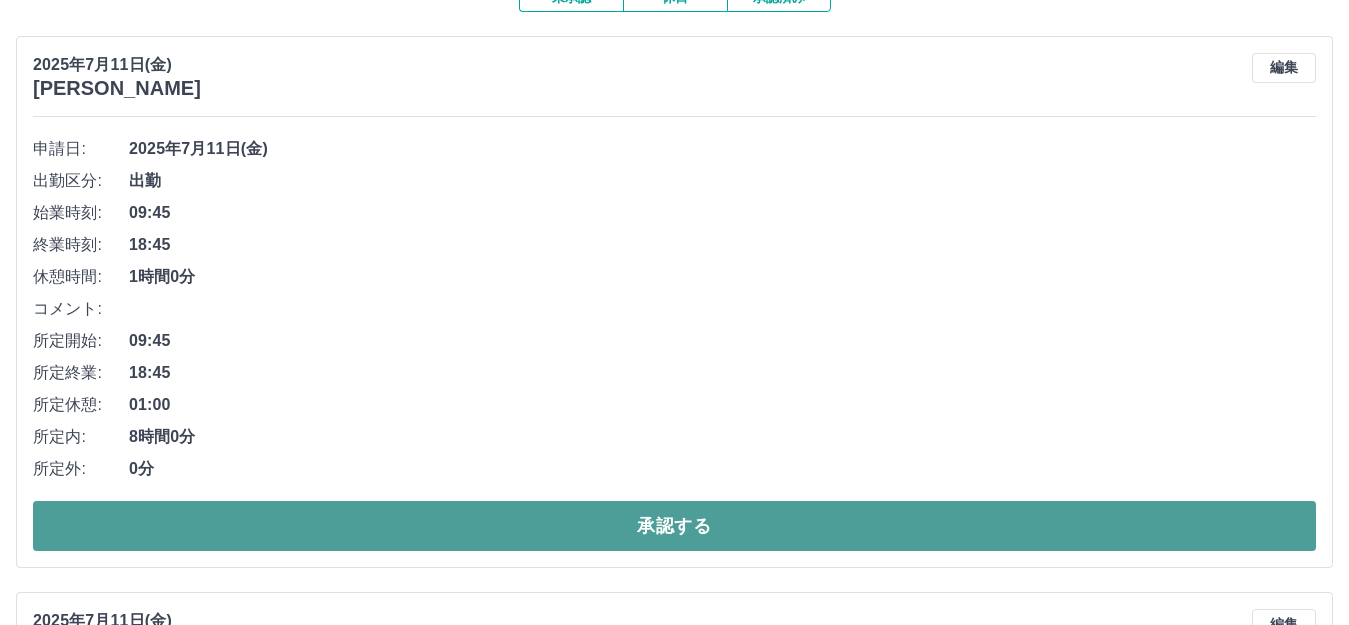 click on "承認する" at bounding box center (674, 526) 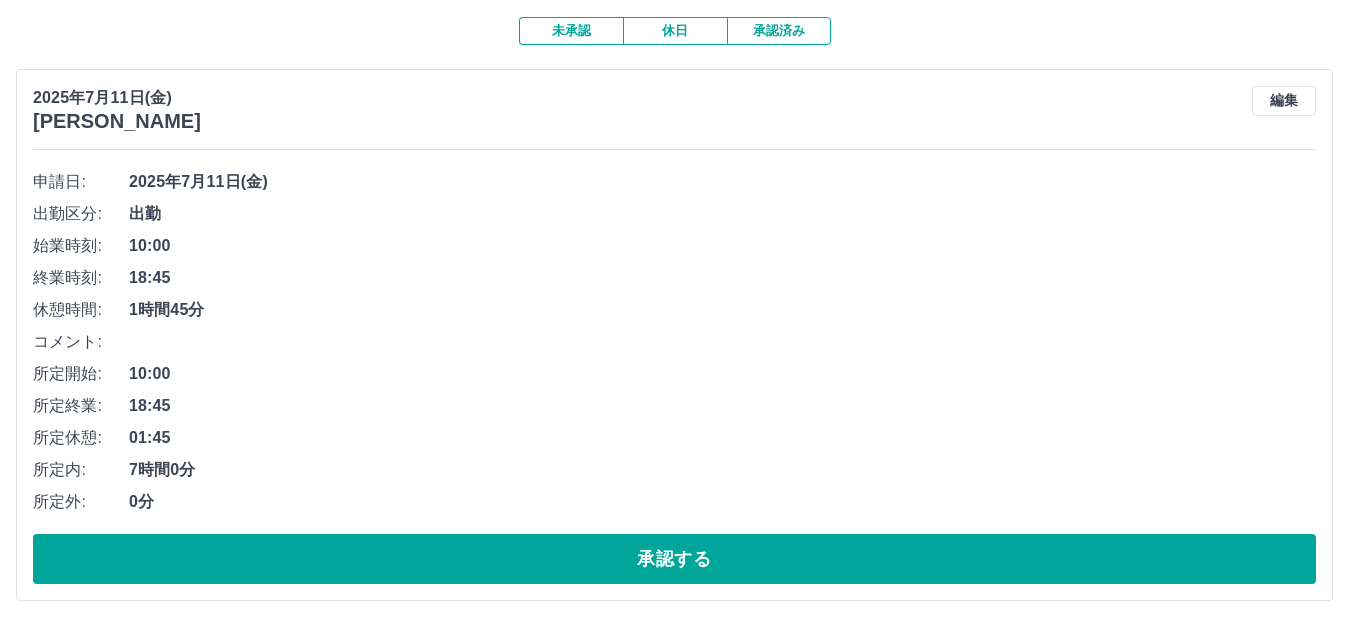 scroll, scrollTop: 400, scrollLeft: 0, axis: vertical 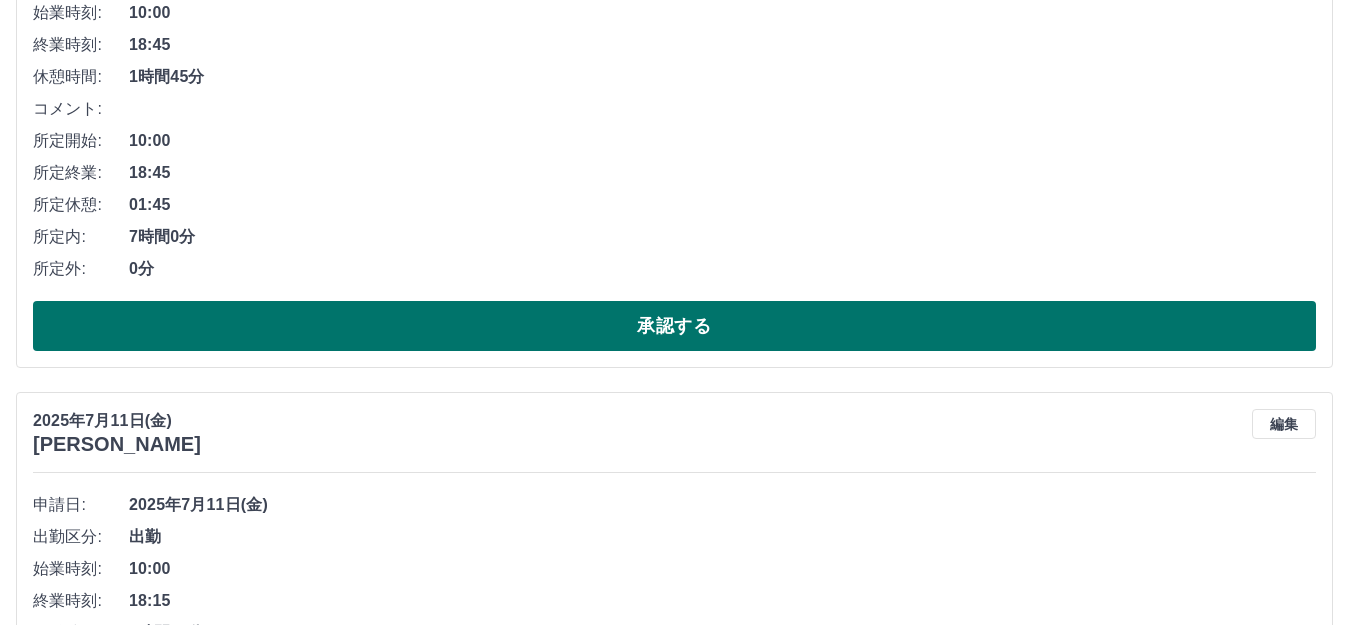 click on "承認する" at bounding box center (674, 326) 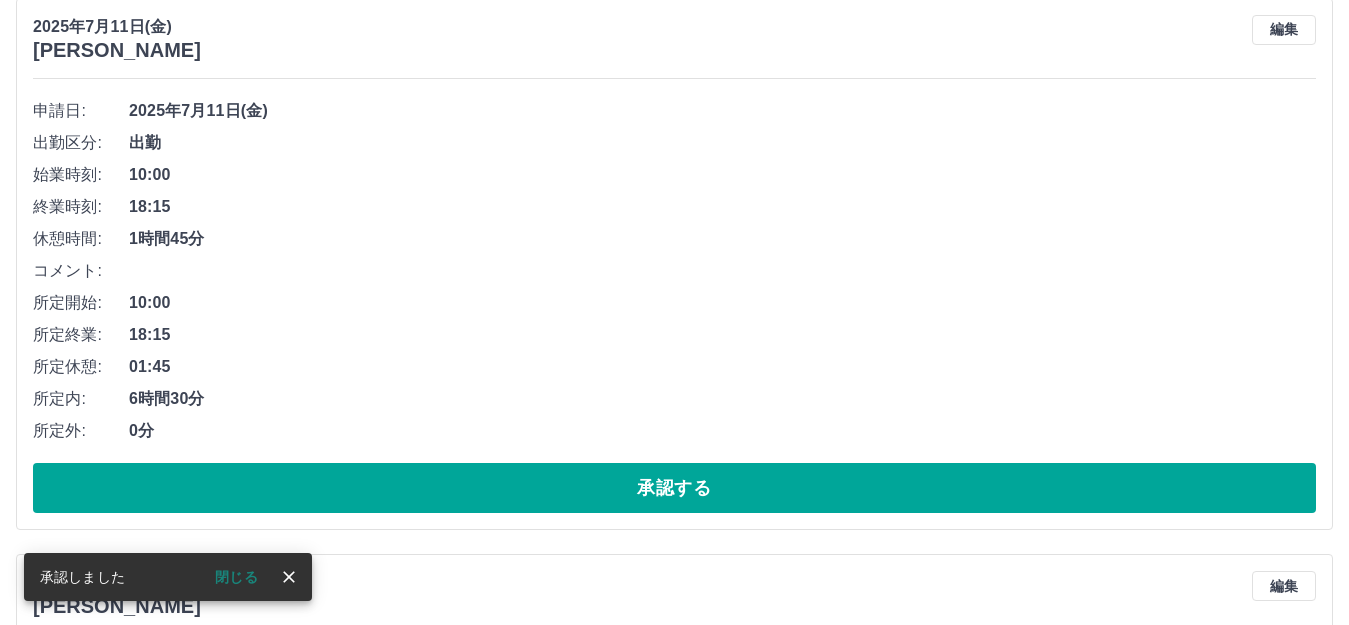 scroll, scrollTop: 300, scrollLeft: 0, axis: vertical 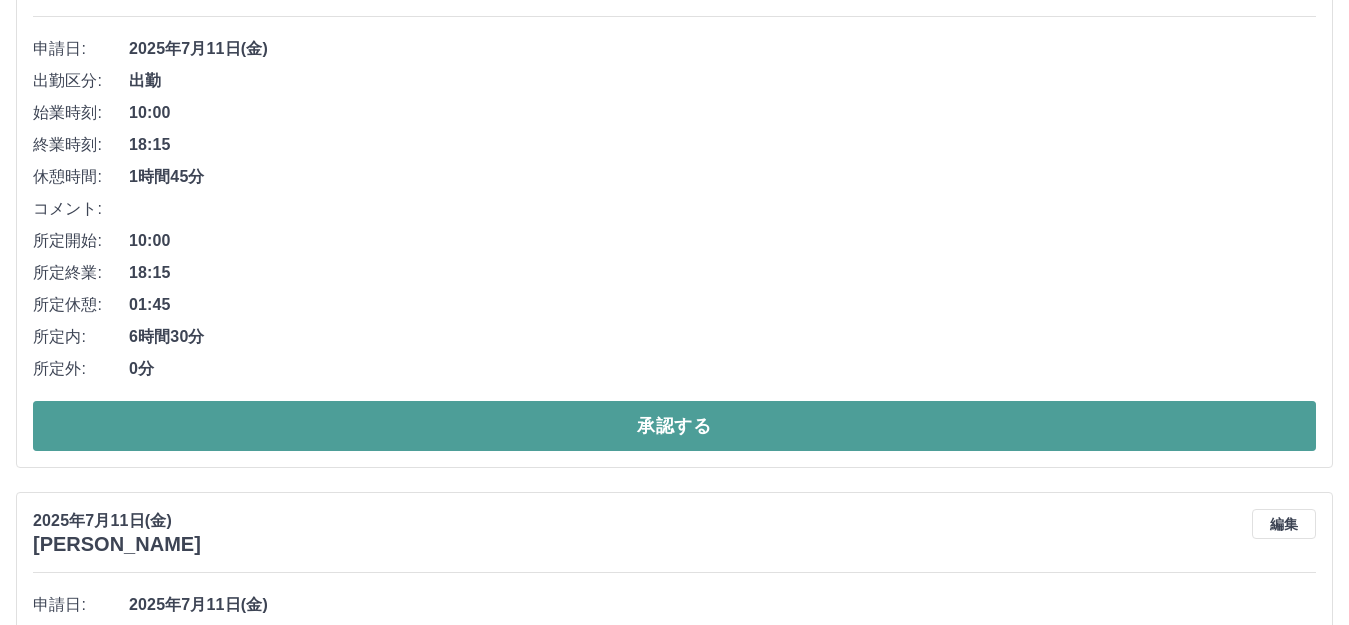 click on "承認する" at bounding box center (674, 426) 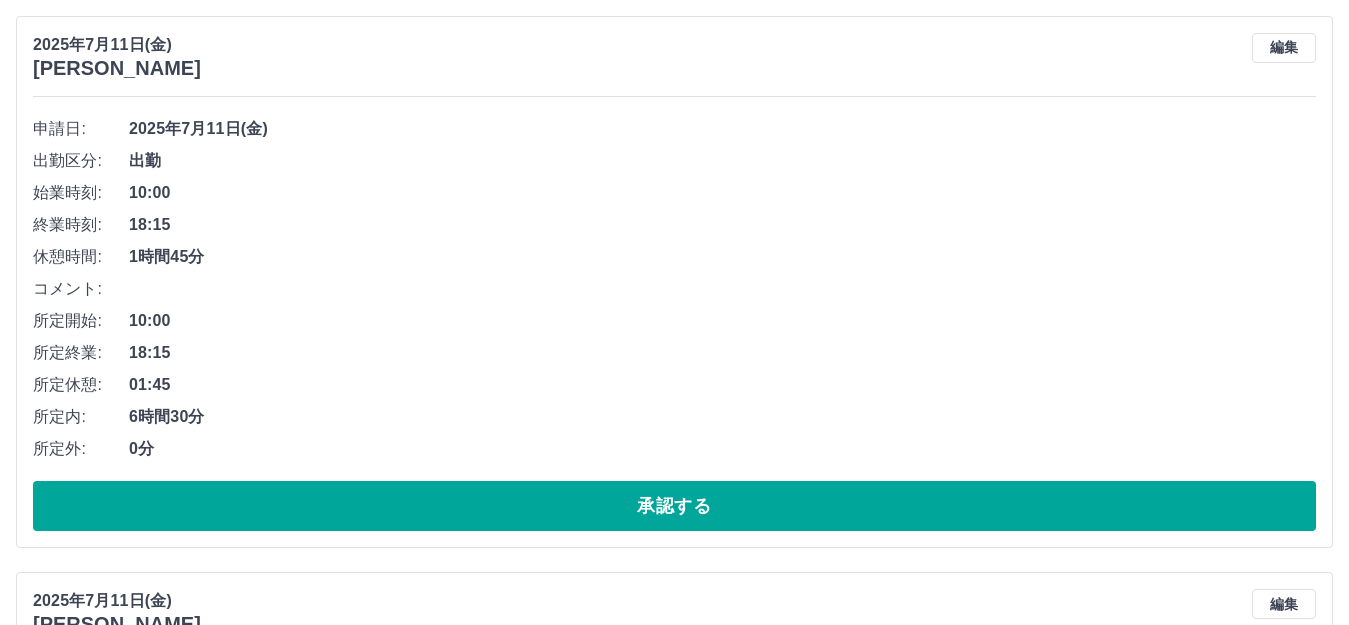 scroll, scrollTop: 300, scrollLeft: 0, axis: vertical 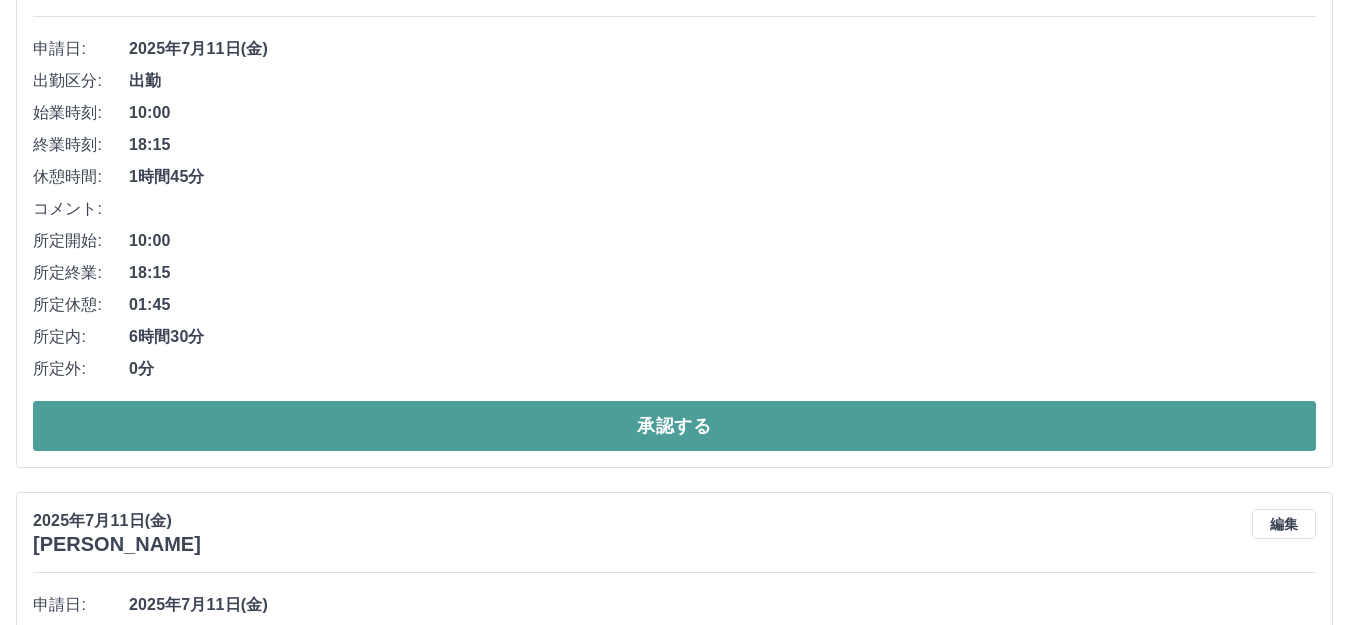 click on "承認する" at bounding box center (674, 426) 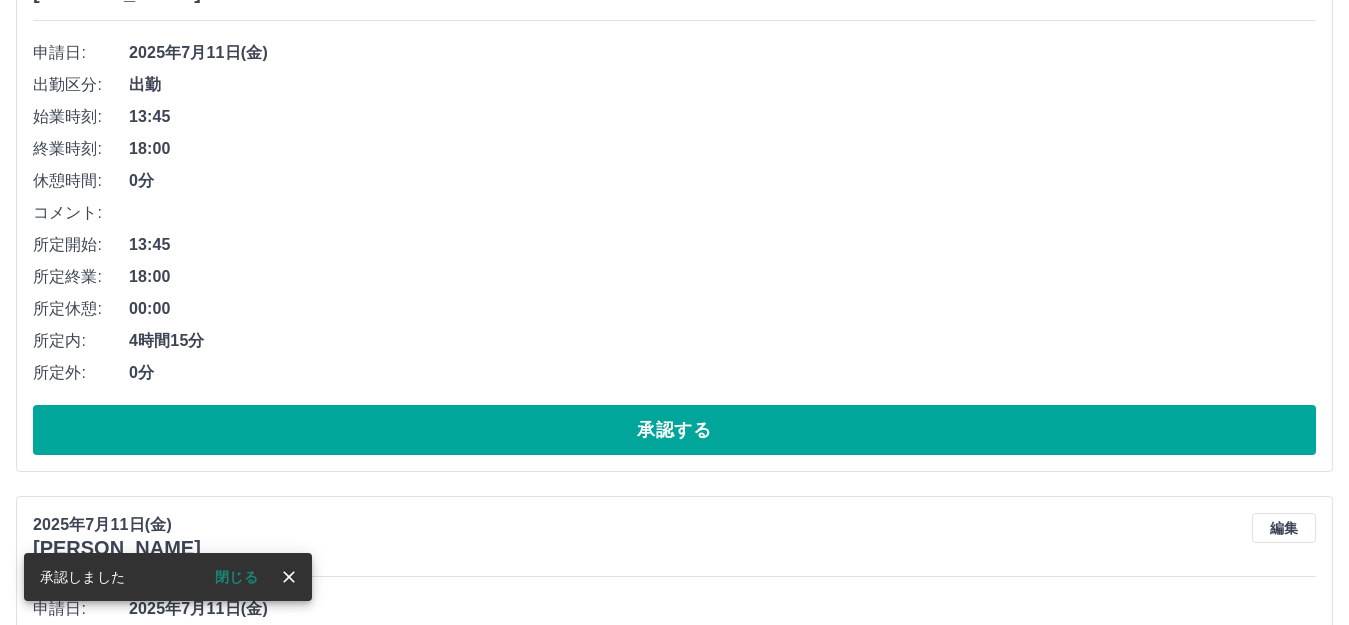 scroll, scrollTop: 300, scrollLeft: 0, axis: vertical 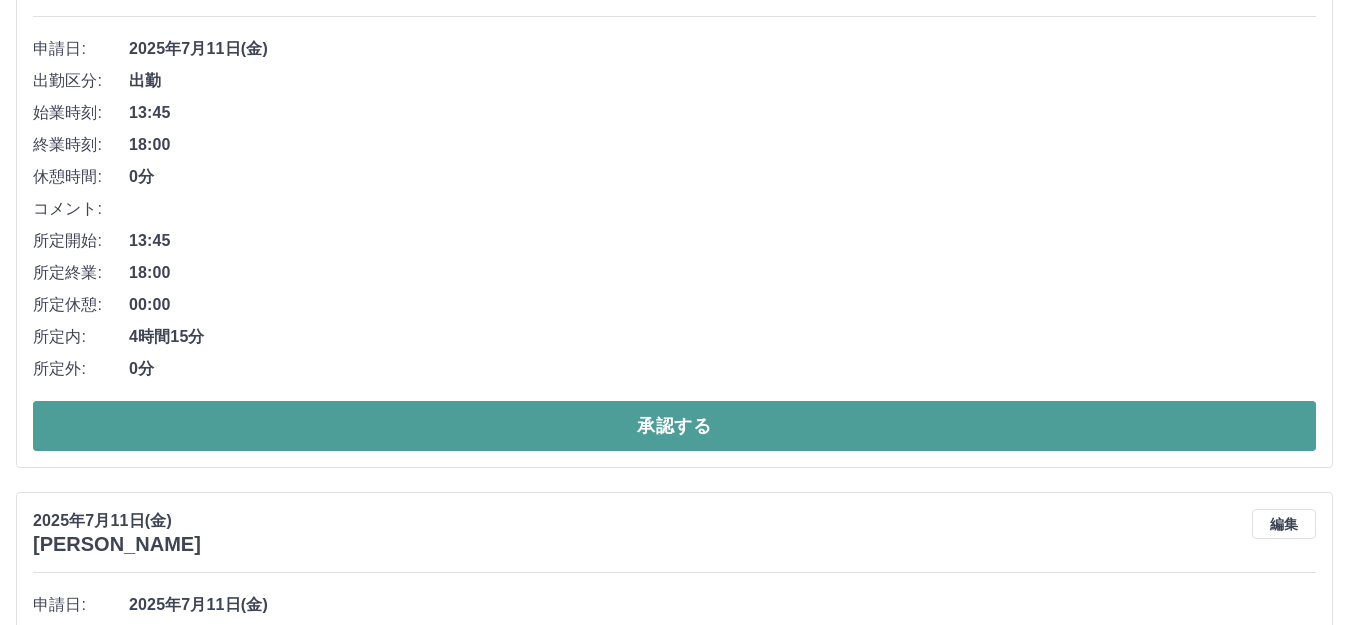 click on "承認する" at bounding box center [674, 426] 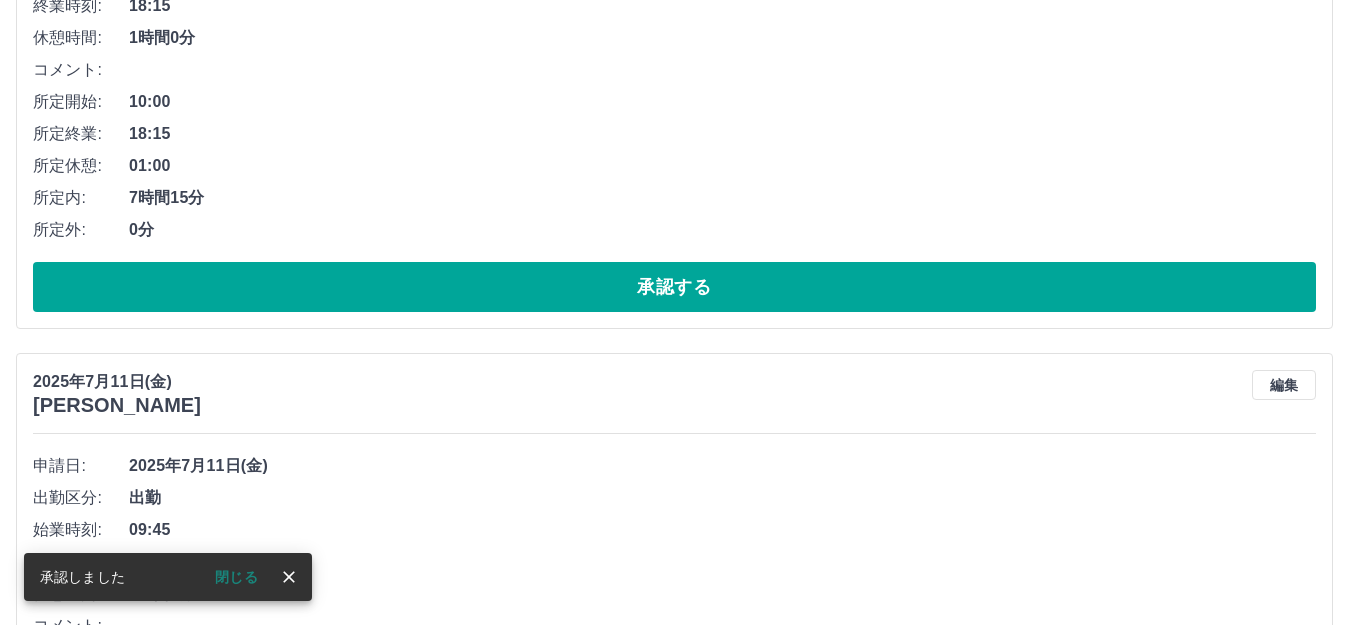 scroll, scrollTop: 500, scrollLeft: 0, axis: vertical 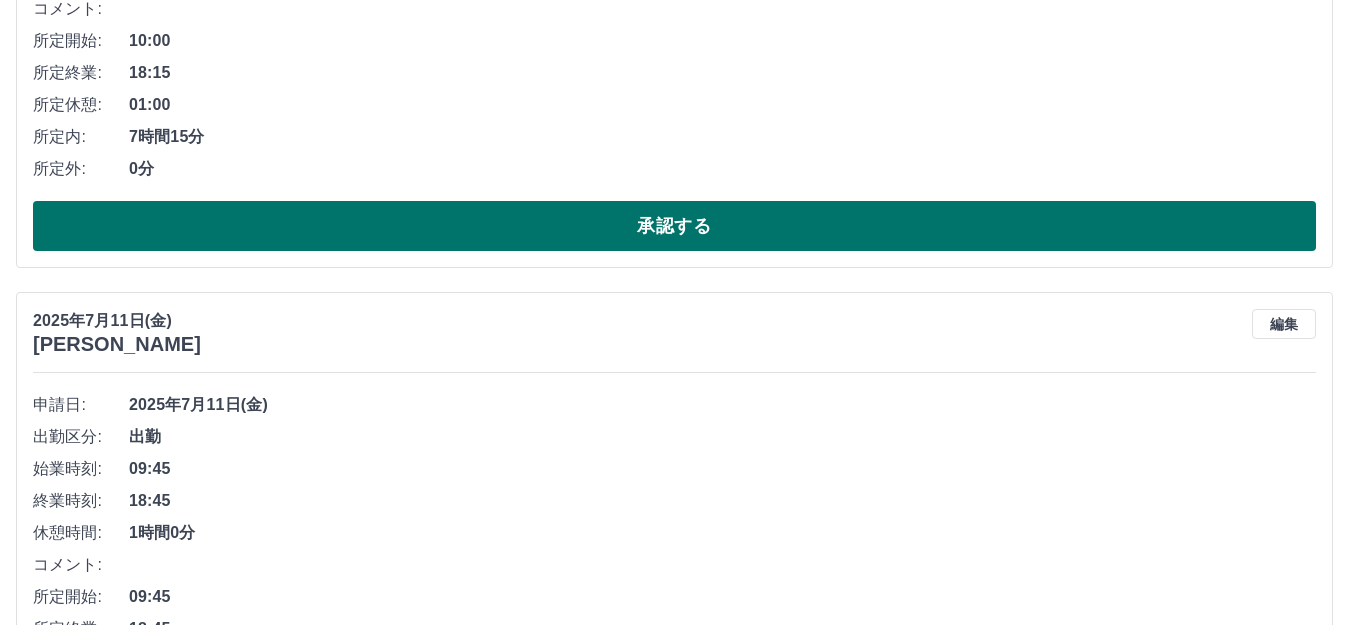 click on "承認する" at bounding box center [674, 226] 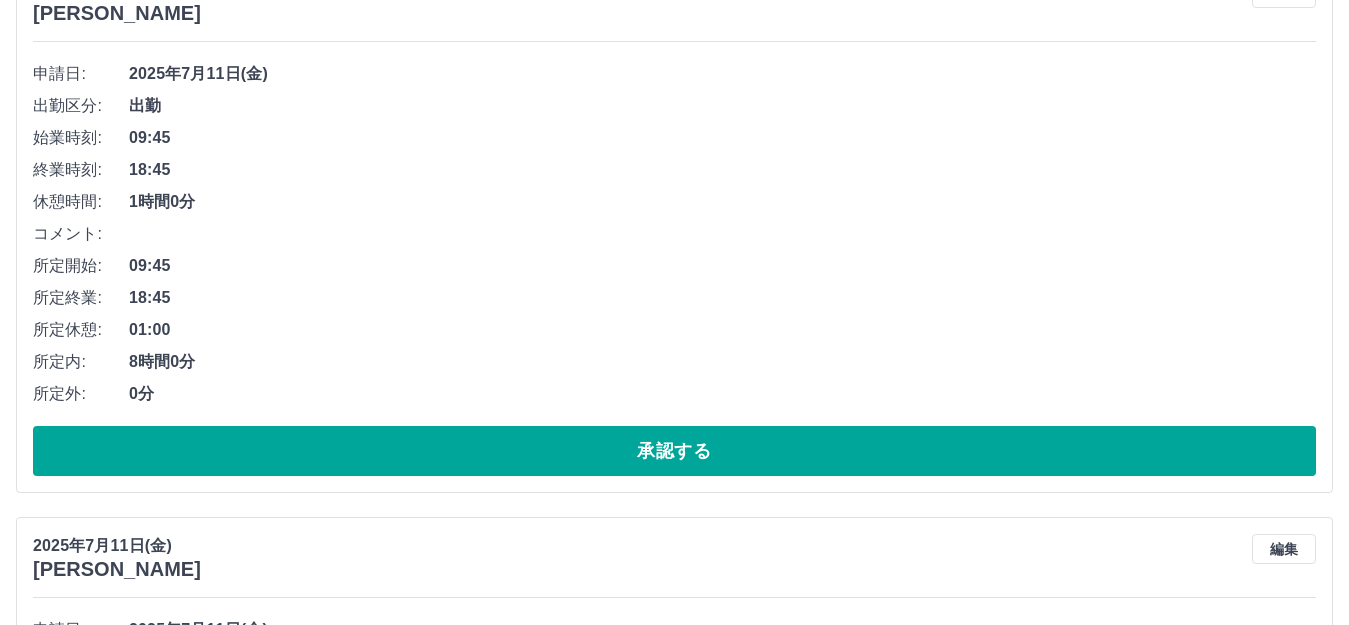 scroll, scrollTop: 300, scrollLeft: 0, axis: vertical 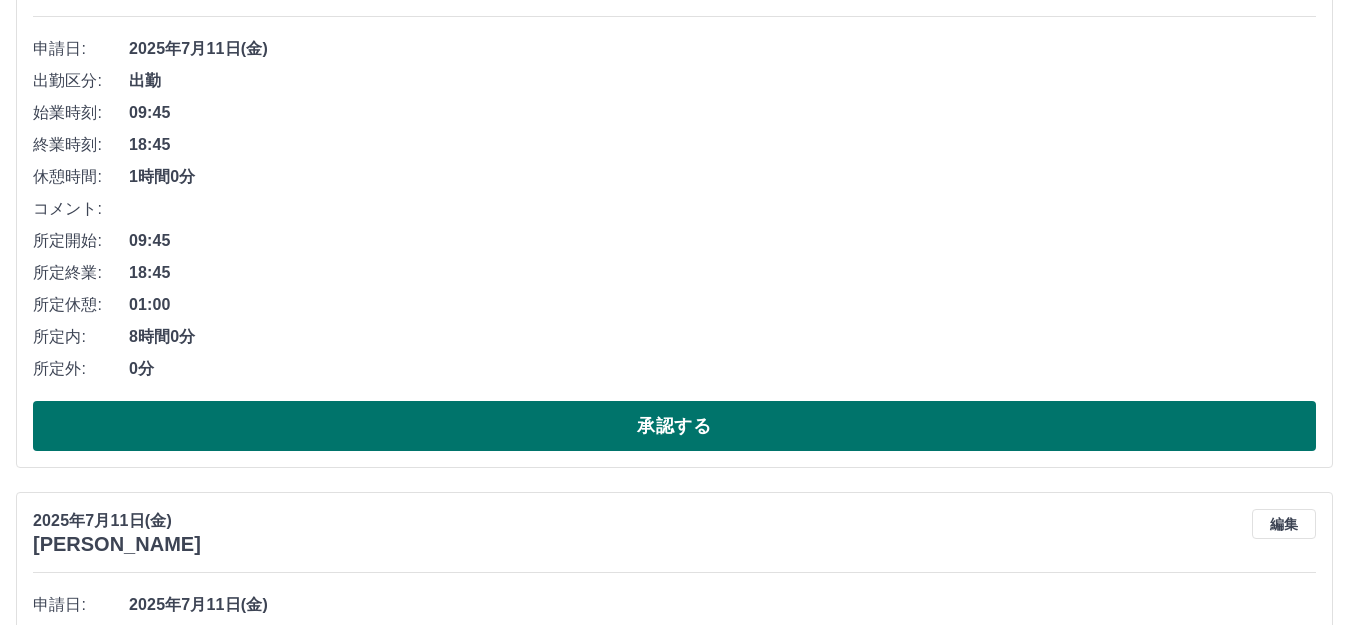 click on "承認する" at bounding box center [674, 426] 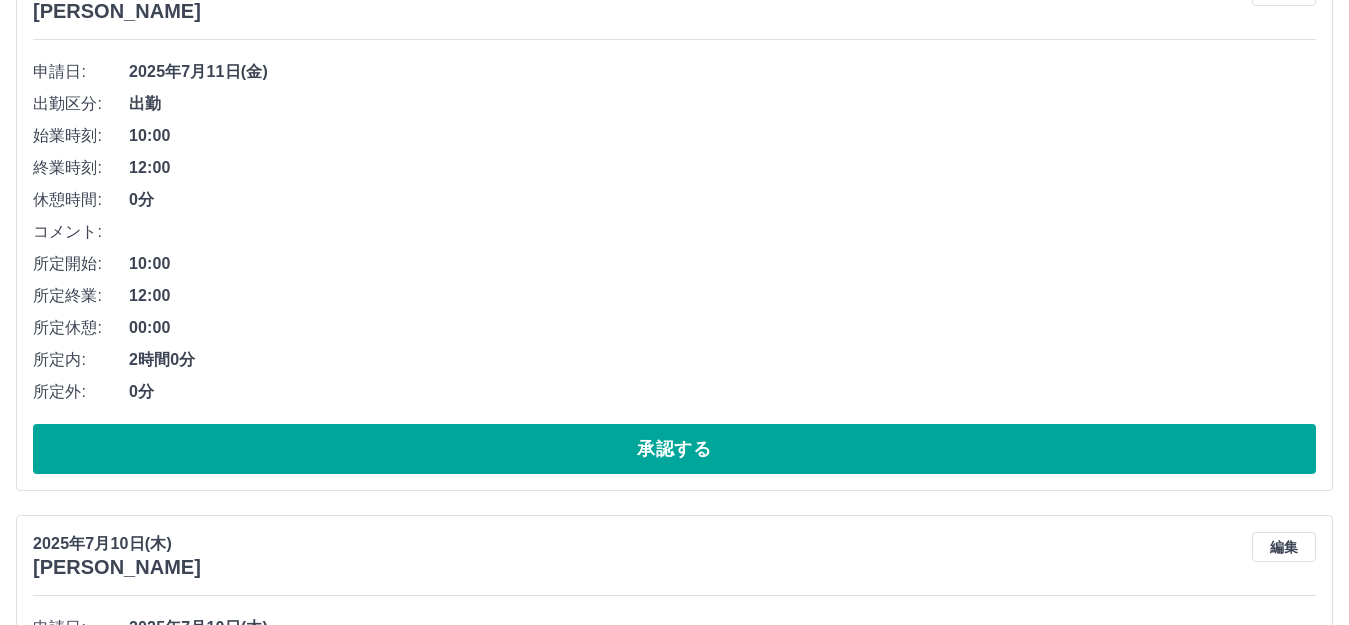scroll, scrollTop: 300, scrollLeft: 0, axis: vertical 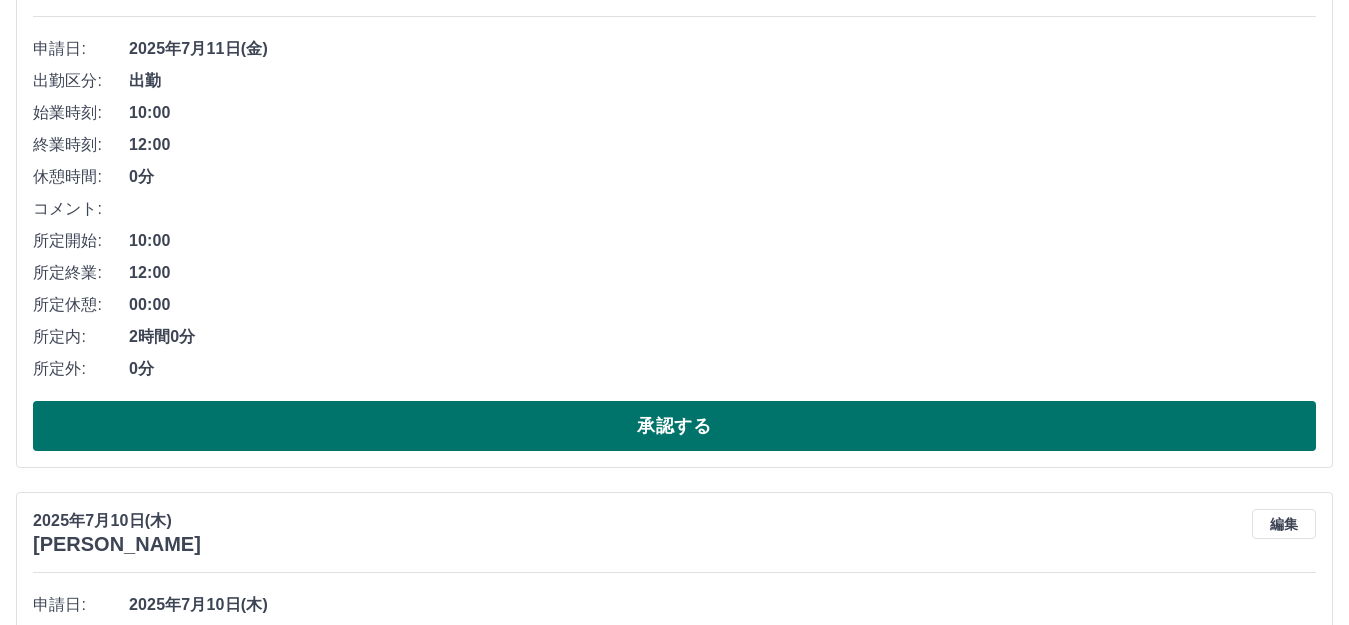 click on "承認する" at bounding box center (674, 426) 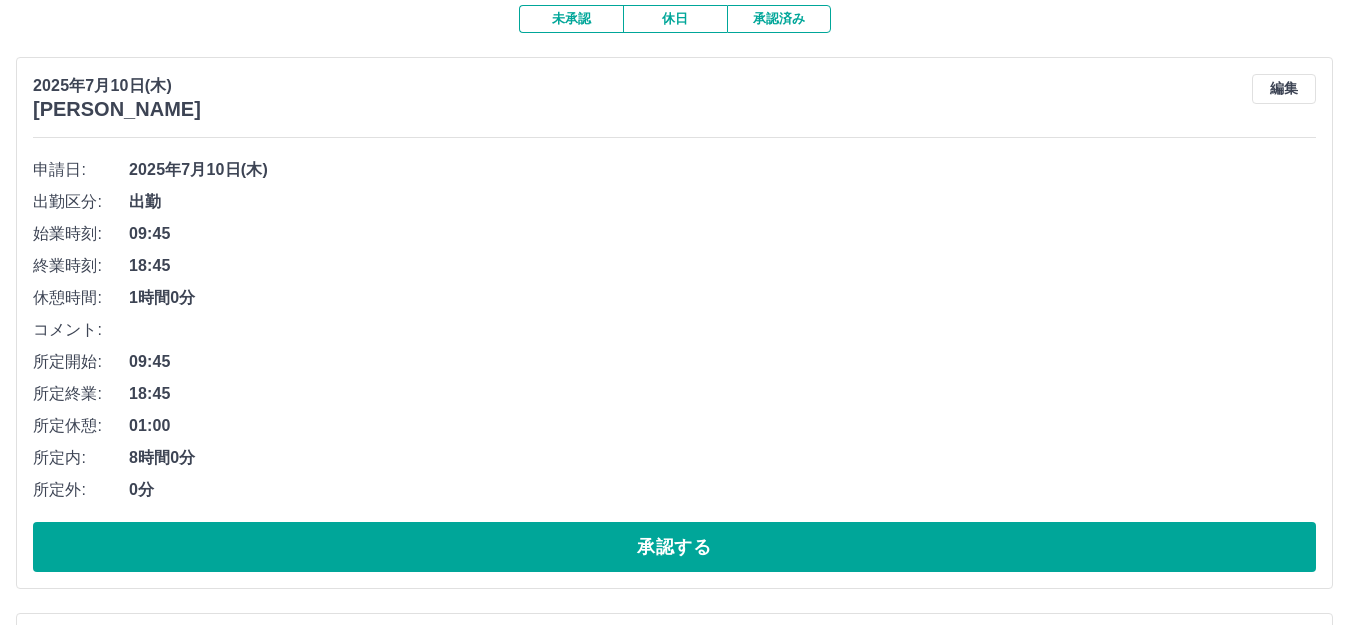 scroll, scrollTop: 300, scrollLeft: 0, axis: vertical 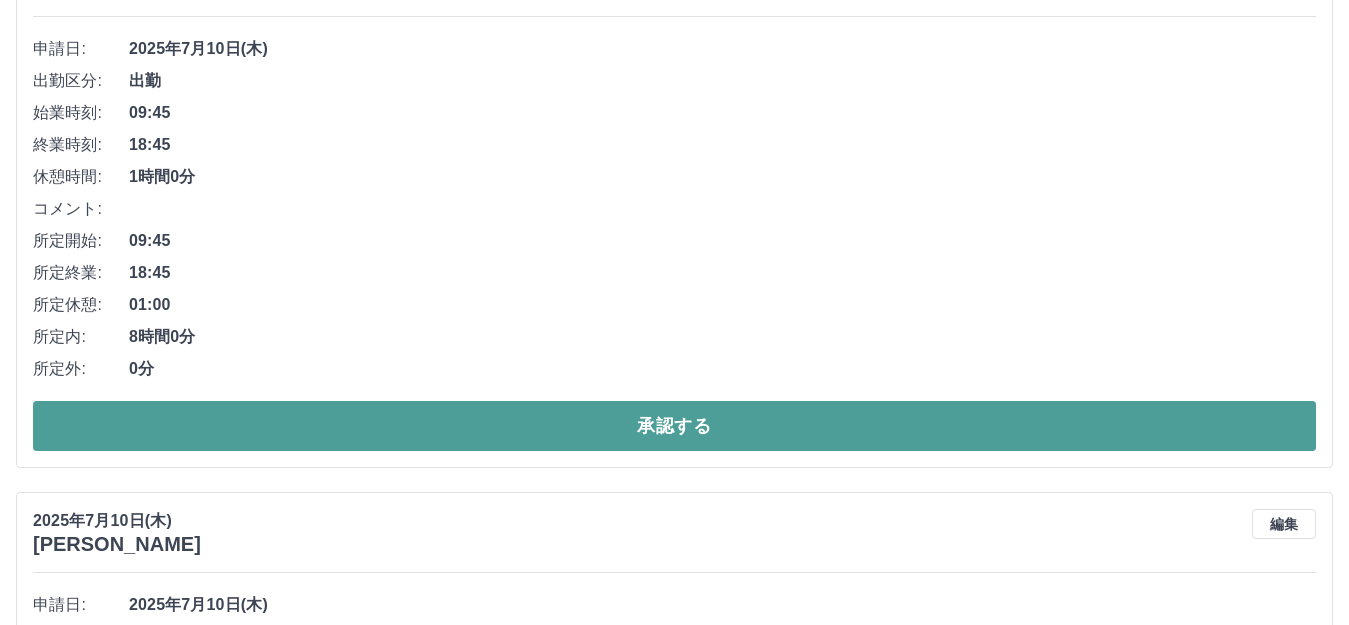 click on "承認する" at bounding box center (674, 426) 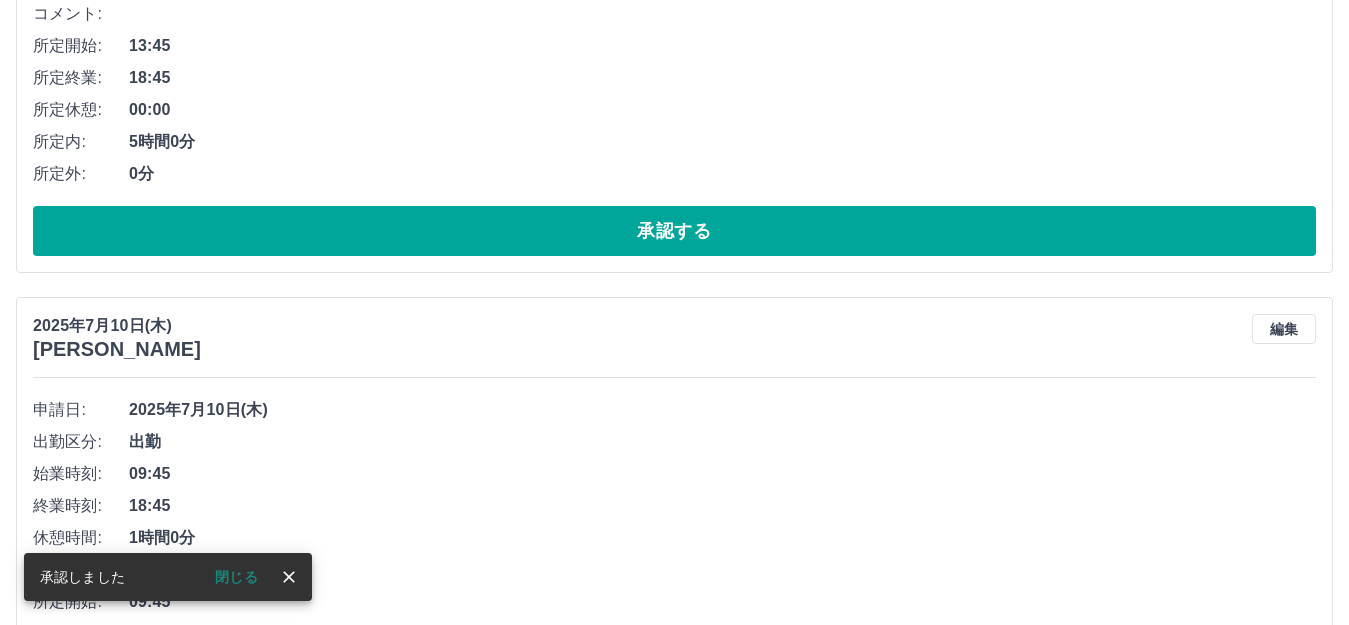 scroll, scrollTop: 500, scrollLeft: 0, axis: vertical 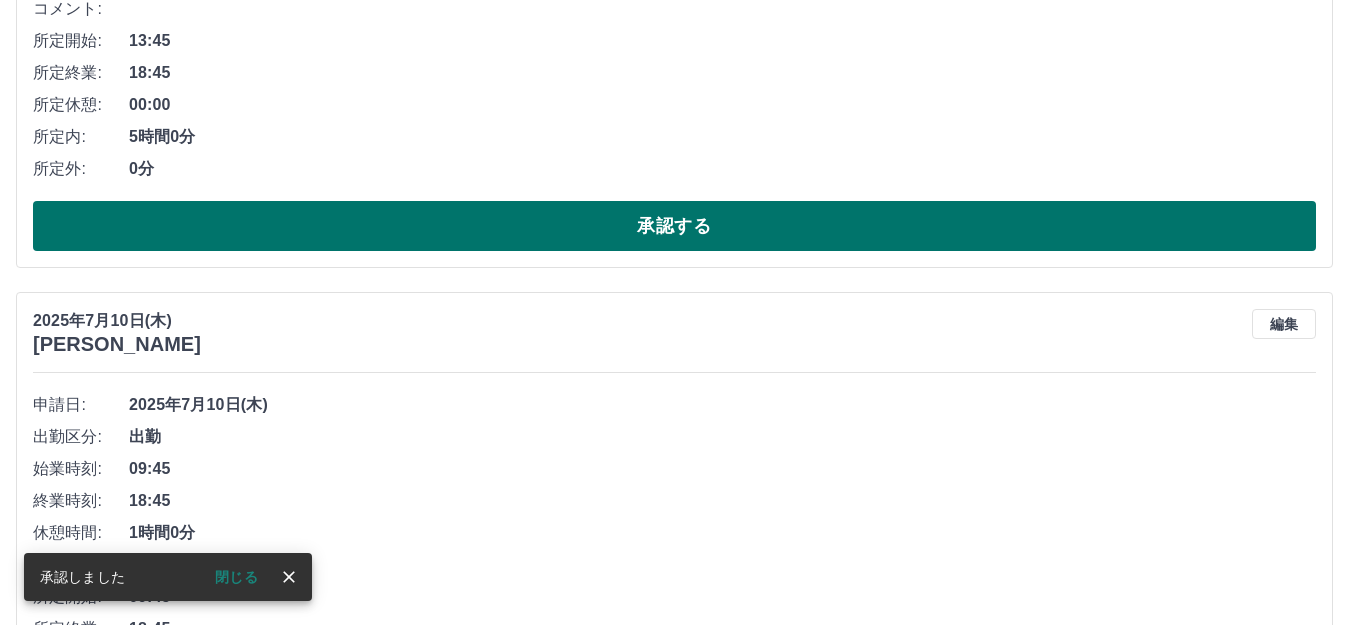 click on "承認する" at bounding box center [674, 226] 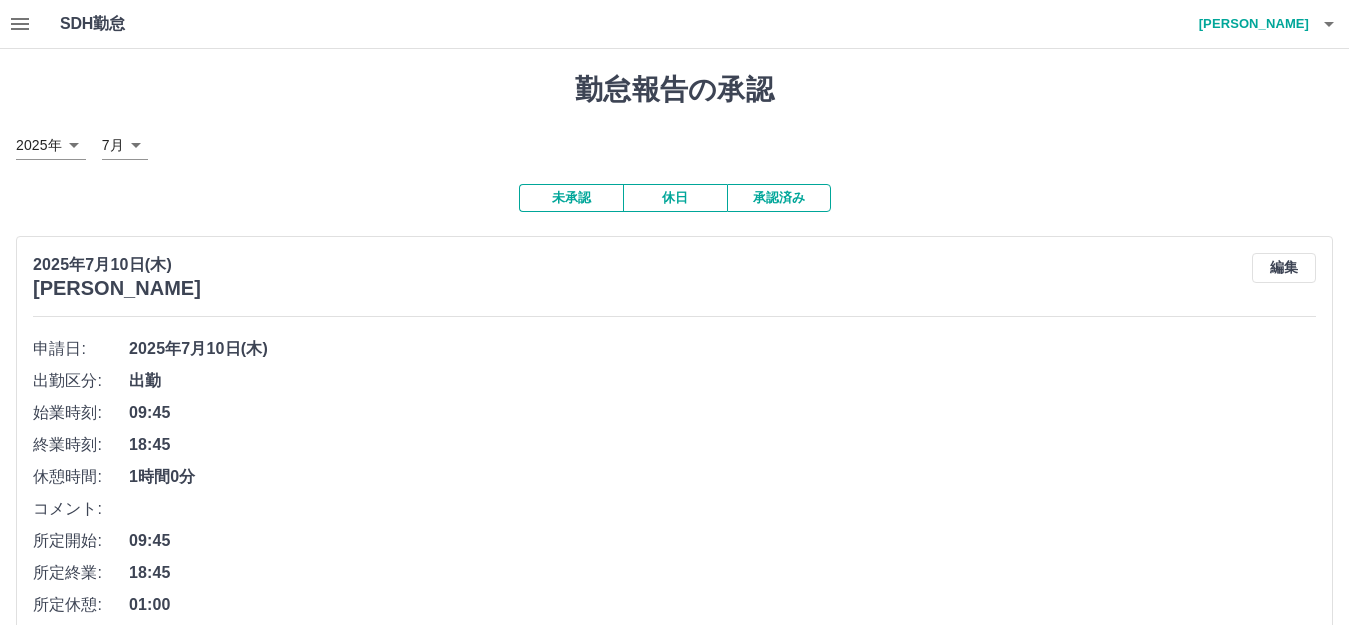 scroll, scrollTop: 400, scrollLeft: 0, axis: vertical 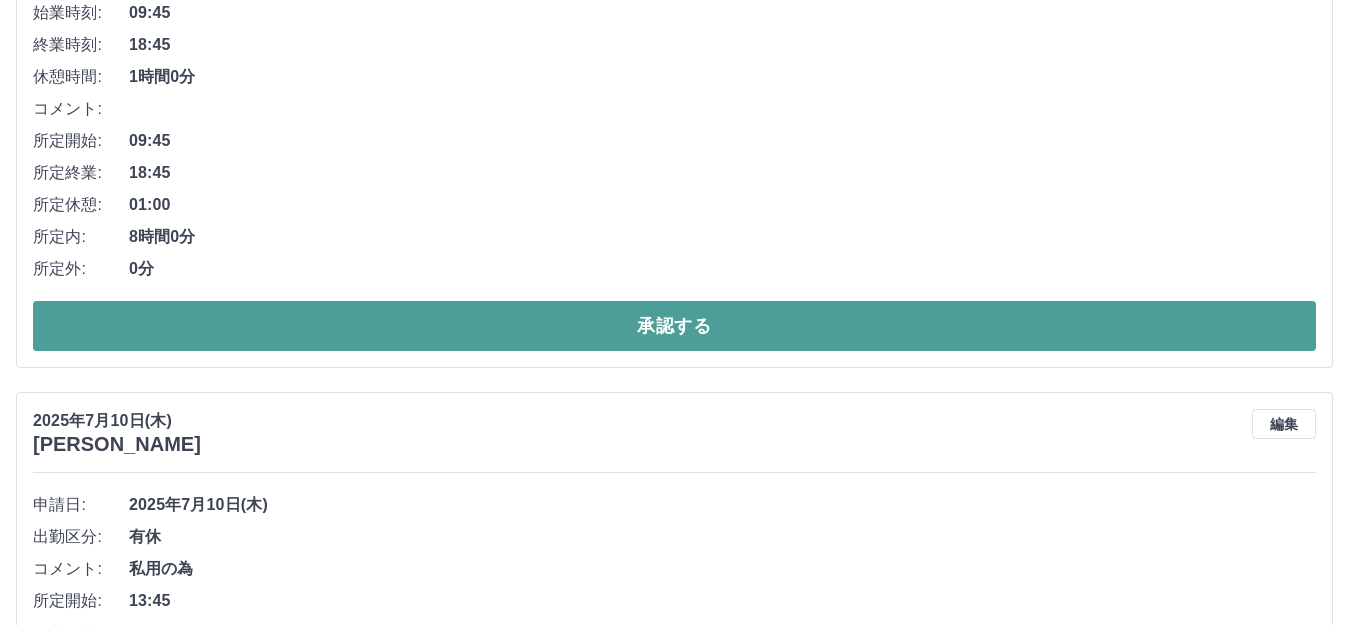 click on "承認する" at bounding box center (674, 326) 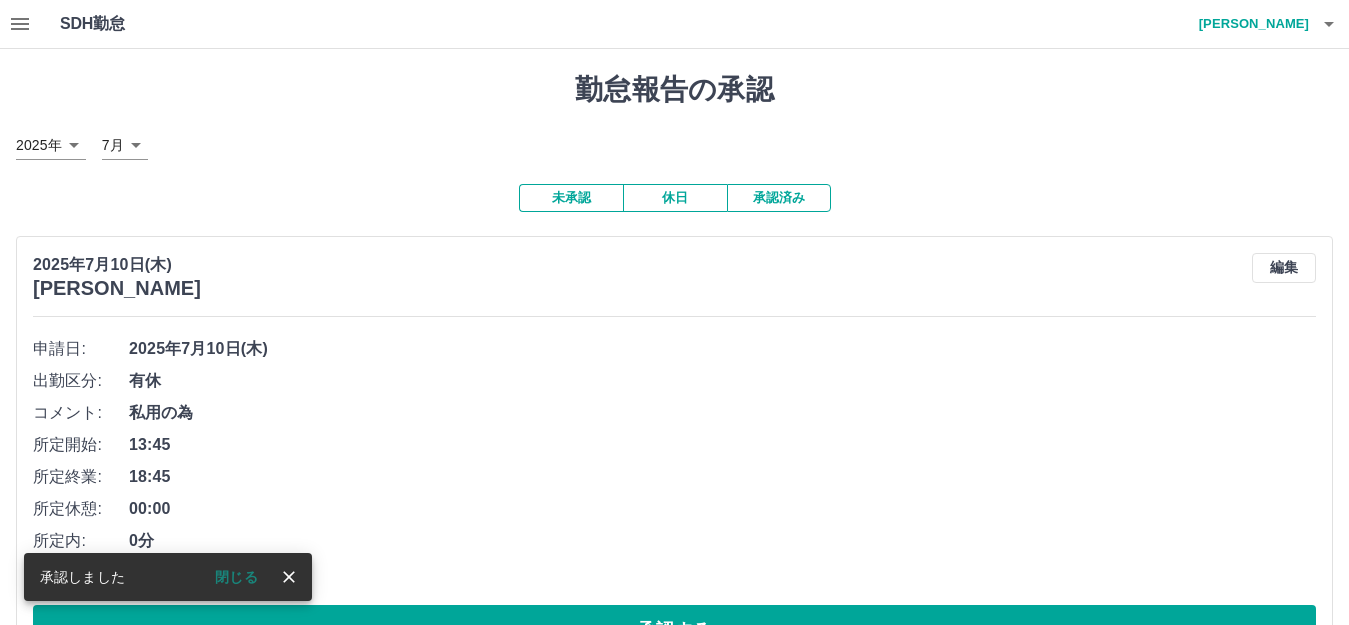 scroll, scrollTop: 200, scrollLeft: 0, axis: vertical 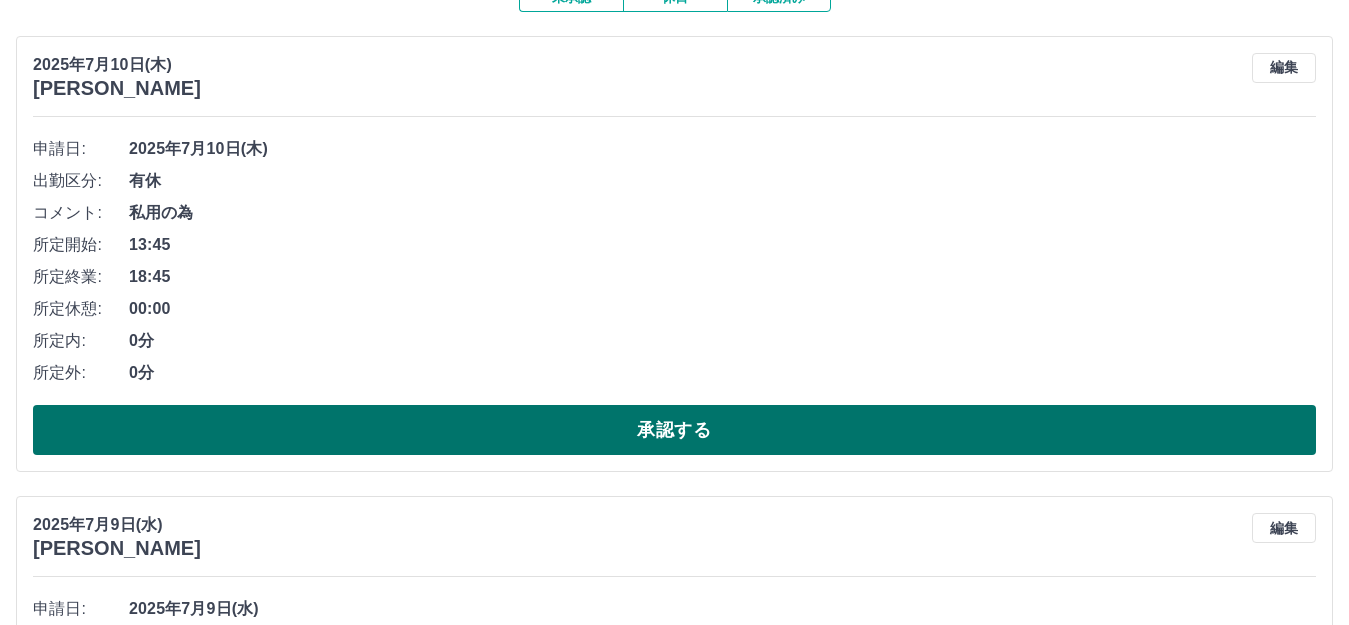 click on "承認する" at bounding box center [674, 430] 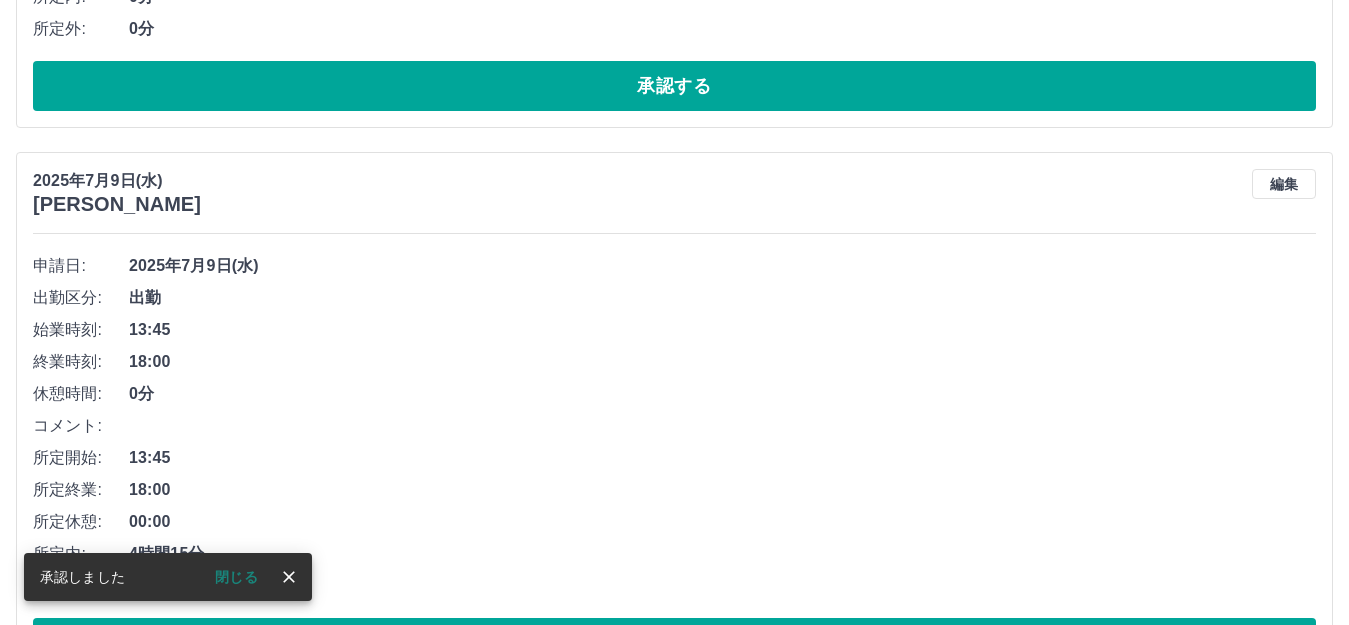 scroll, scrollTop: 640, scrollLeft: 0, axis: vertical 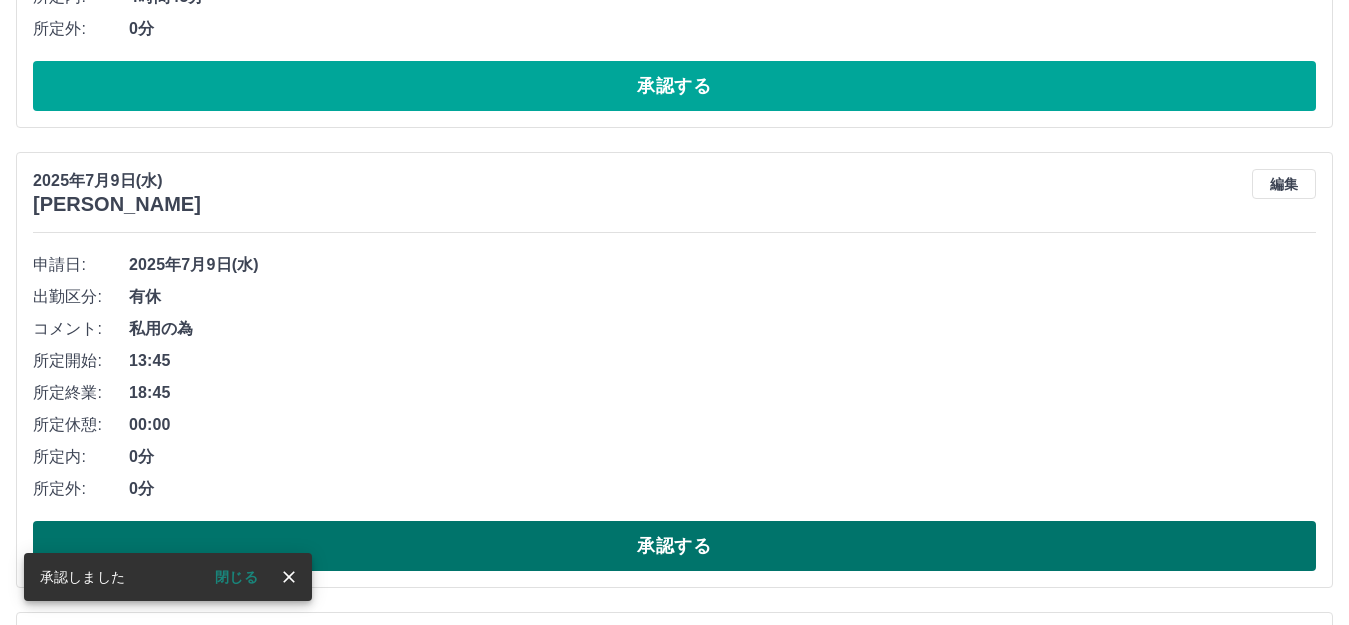 click on "承認する" at bounding box center [674, 546] 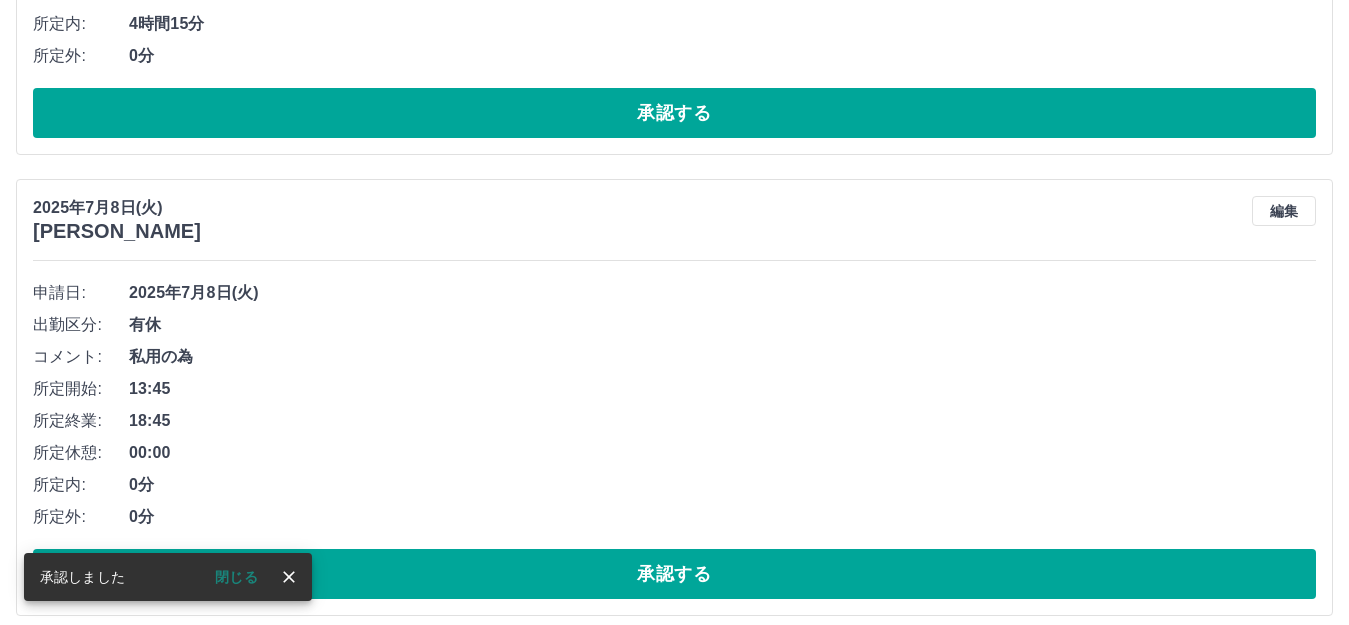 scroll, scrollTop: 1279, scrollLeft: 0, axis: vertical 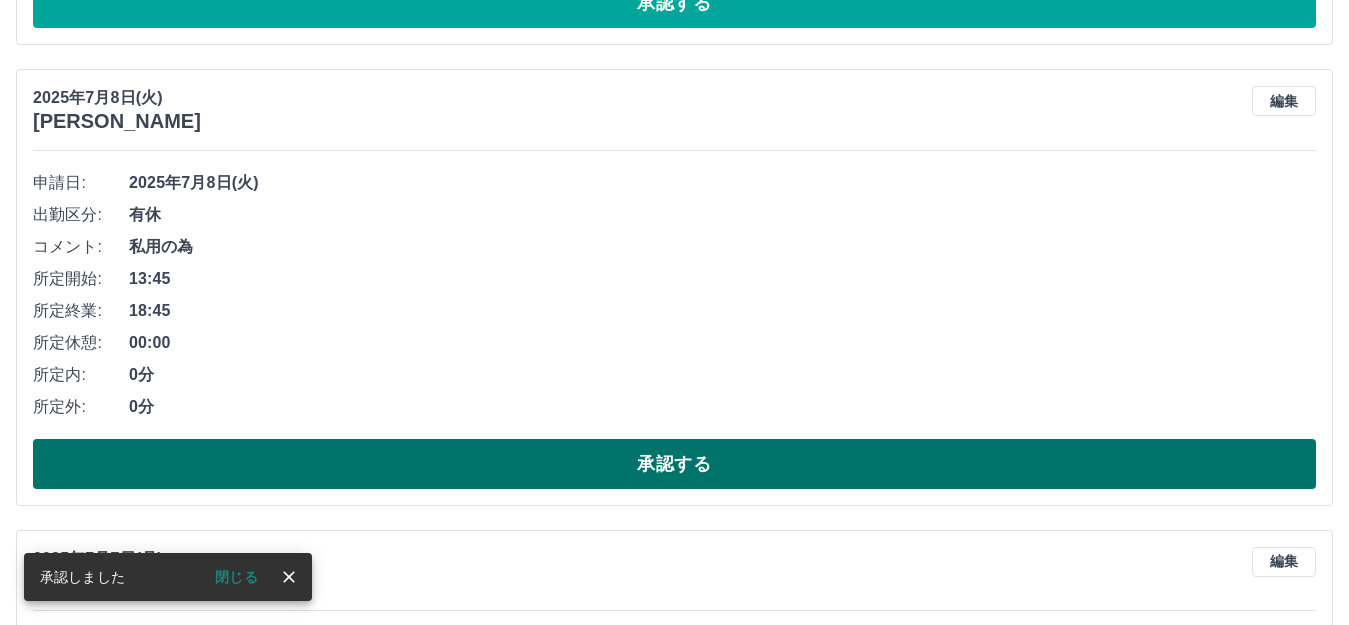 click on "承認する" at bounding box center (674, 464) 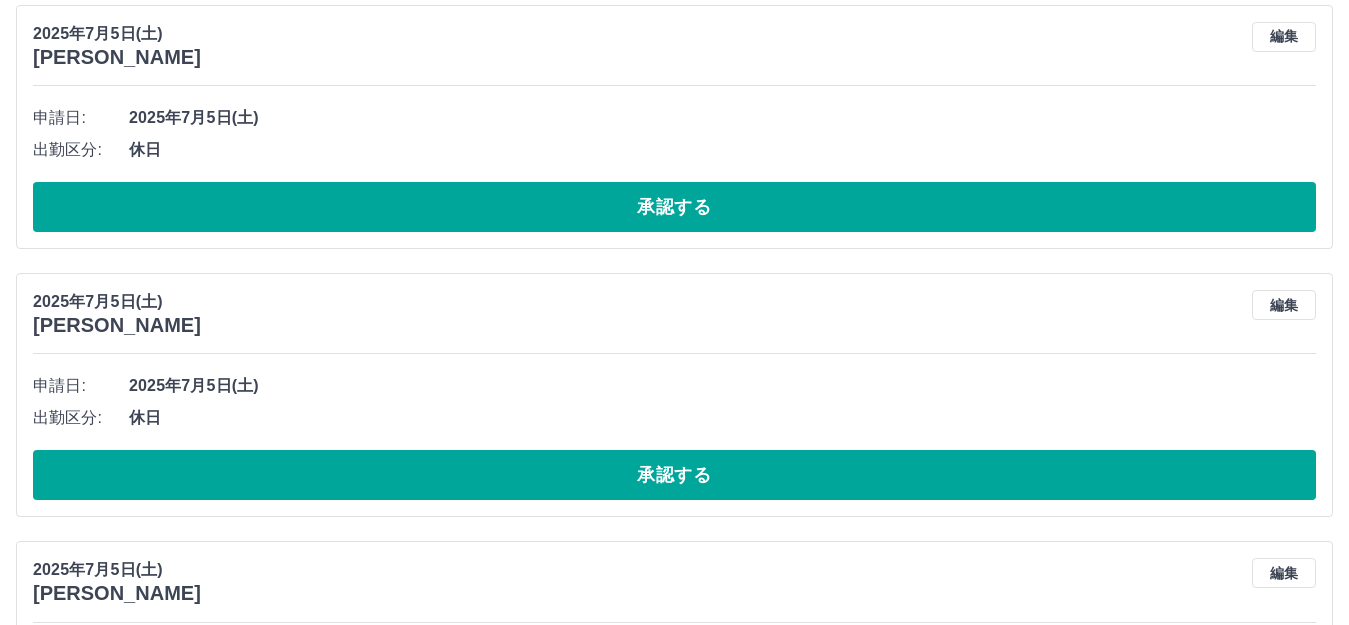 scroll, scrollTop: 1300, scrollLeft: 0, axis: vertical 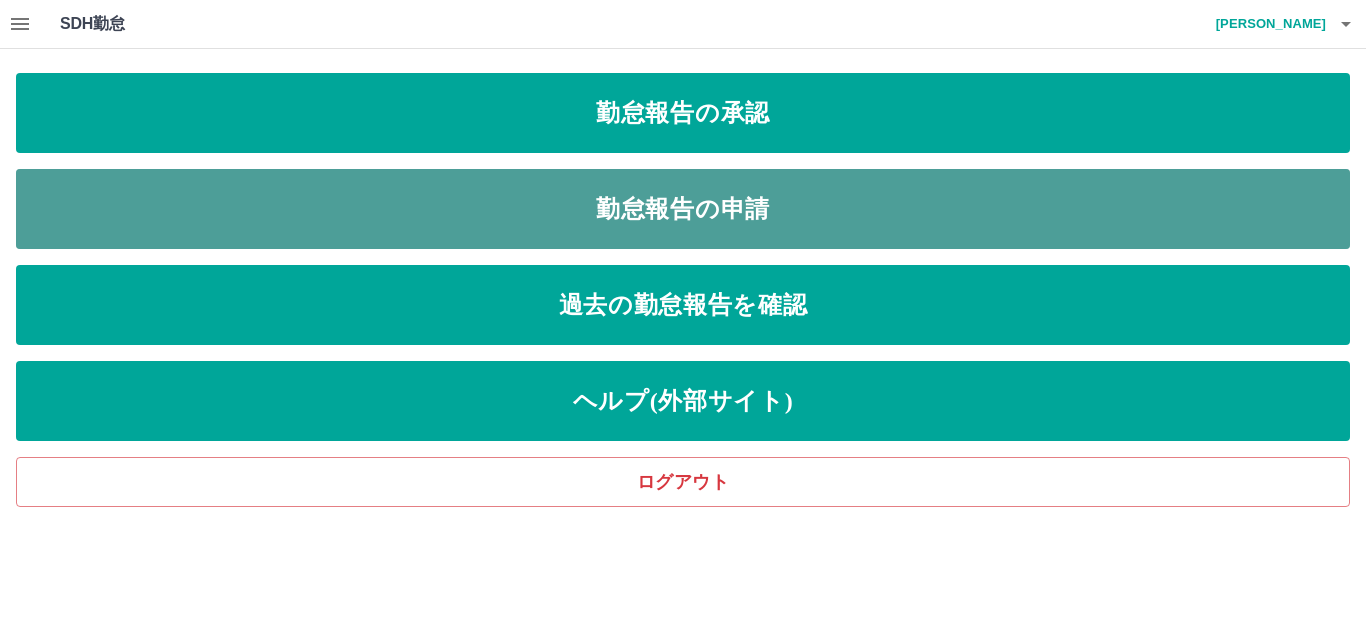click on "勤怠報告の申請" at bounding box center (683, 209) 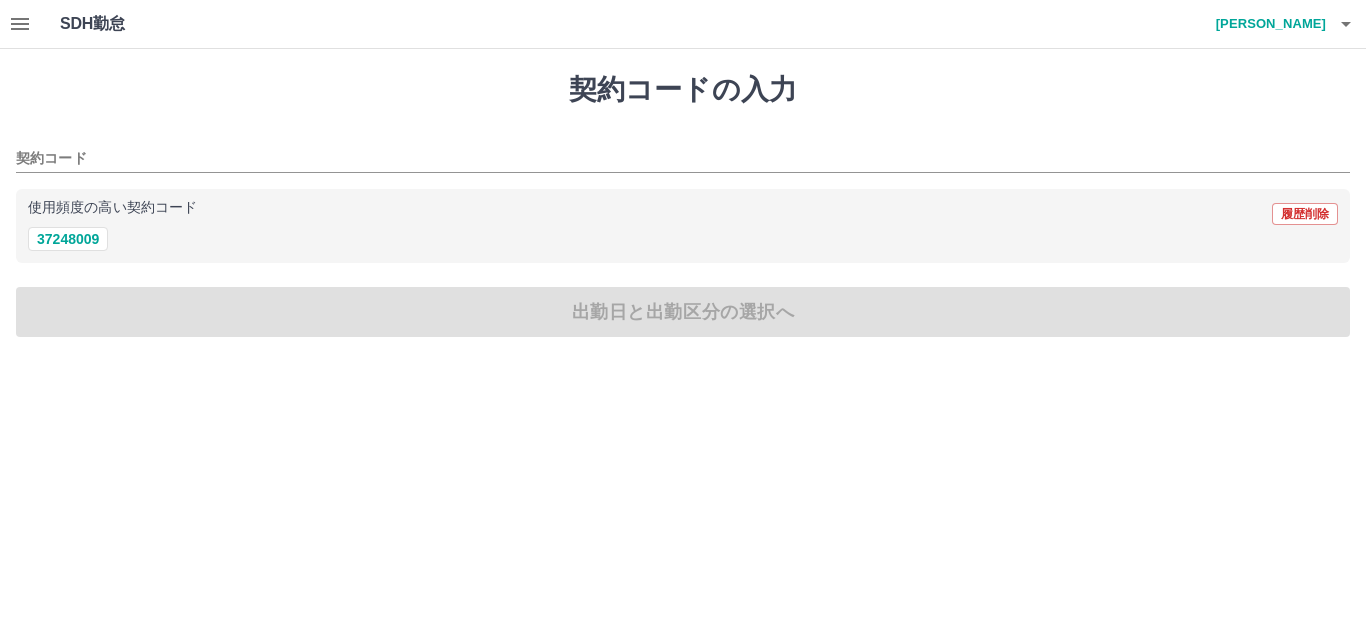 click on "契約コードの入力 契約コード 使用頻度の高い契約コード 履歴削除 37248009 出勤日と出勤区分の選択へ" at bounding box center (683, 205) 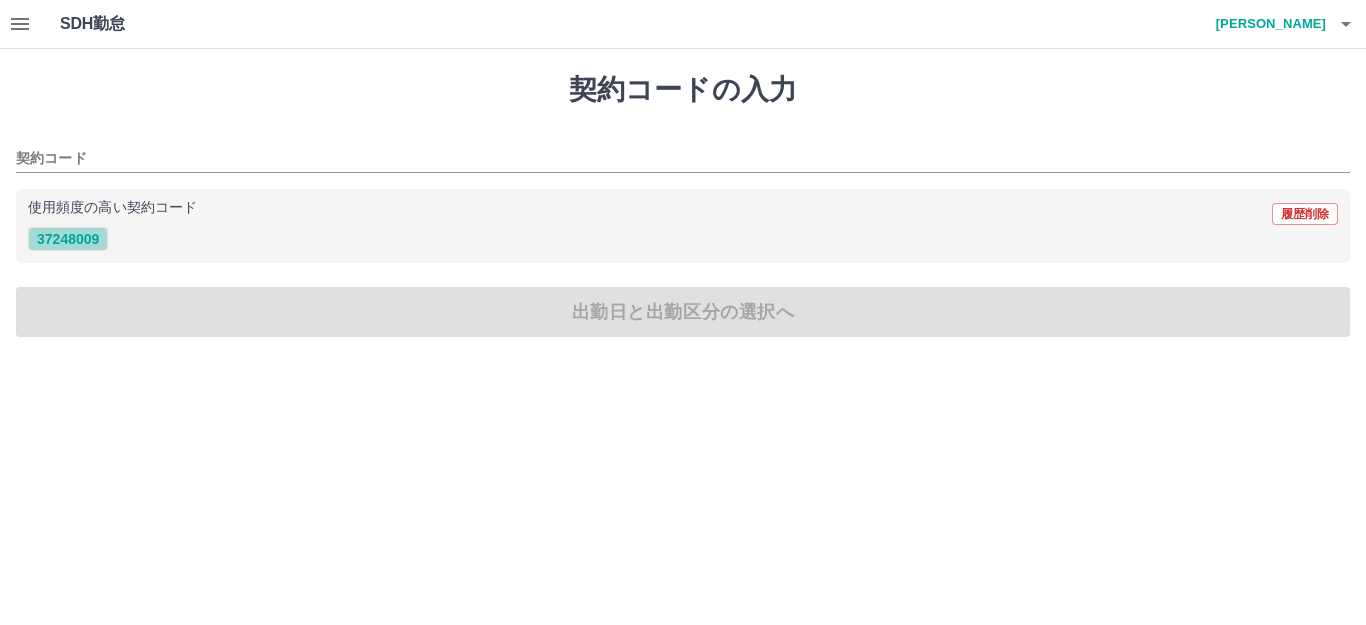 click on "37248009" at bounding box center (68, 239) 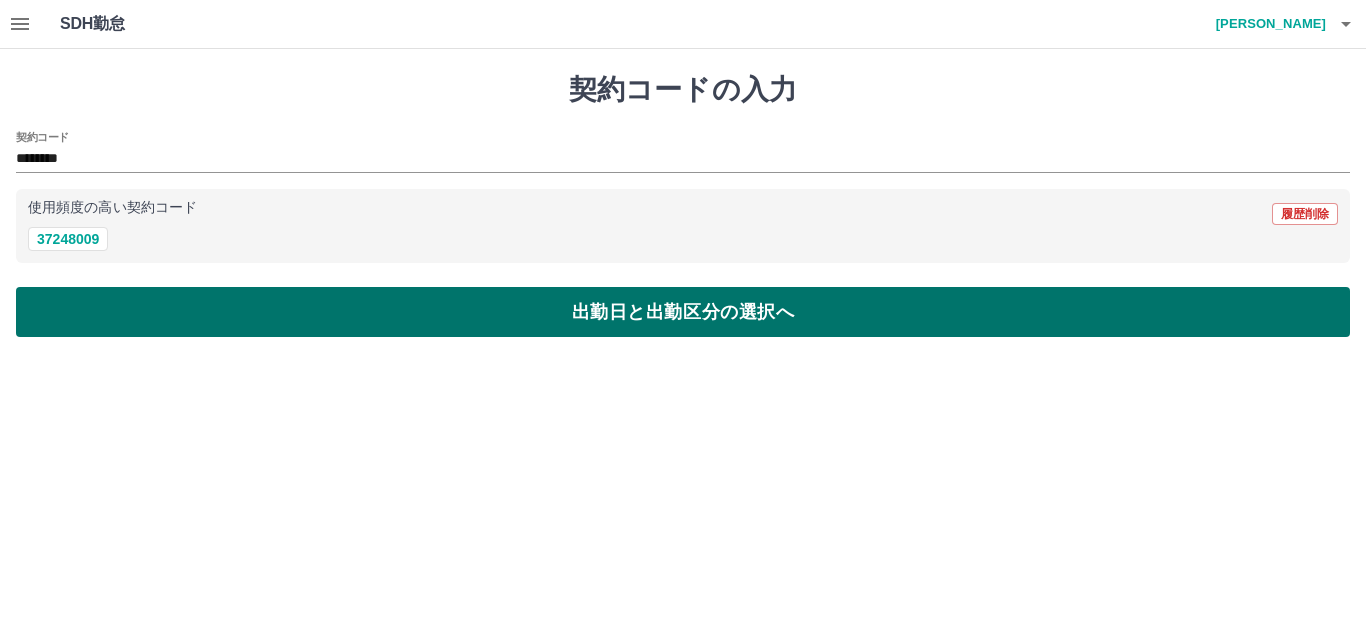 click on "出勤日と出勤区分の選択へ" at bounding box center [683, 312] 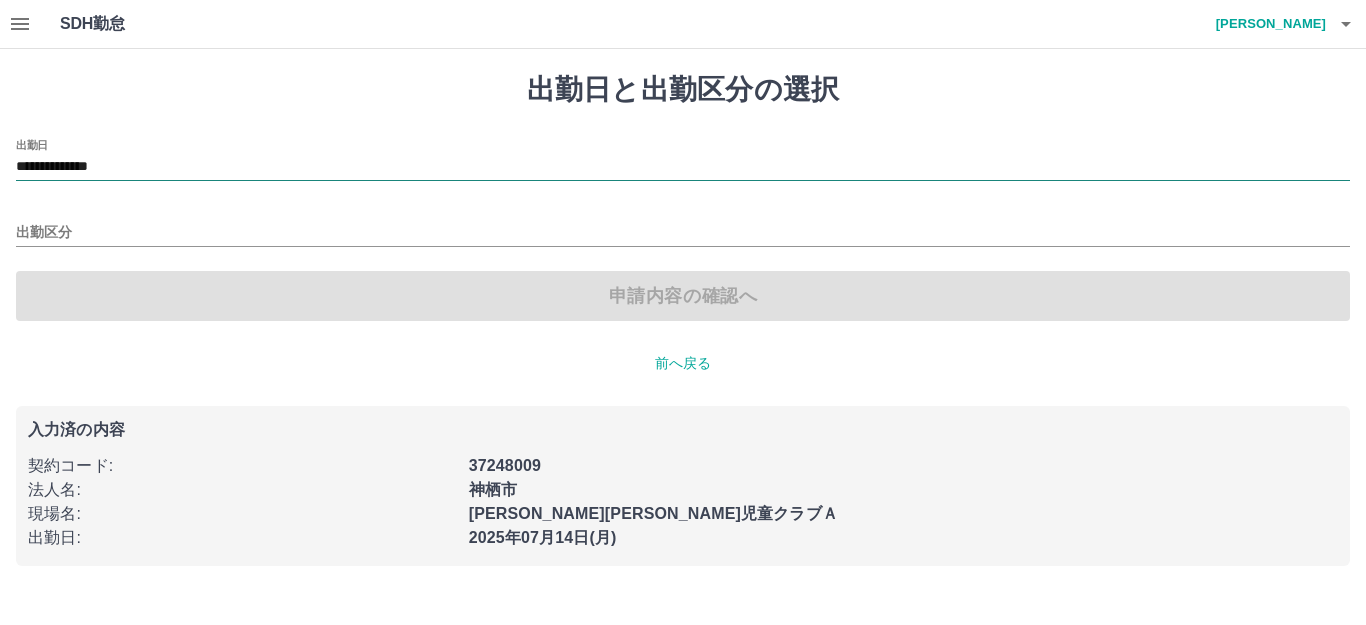 click on "**********" at bounding box center (683, 167) 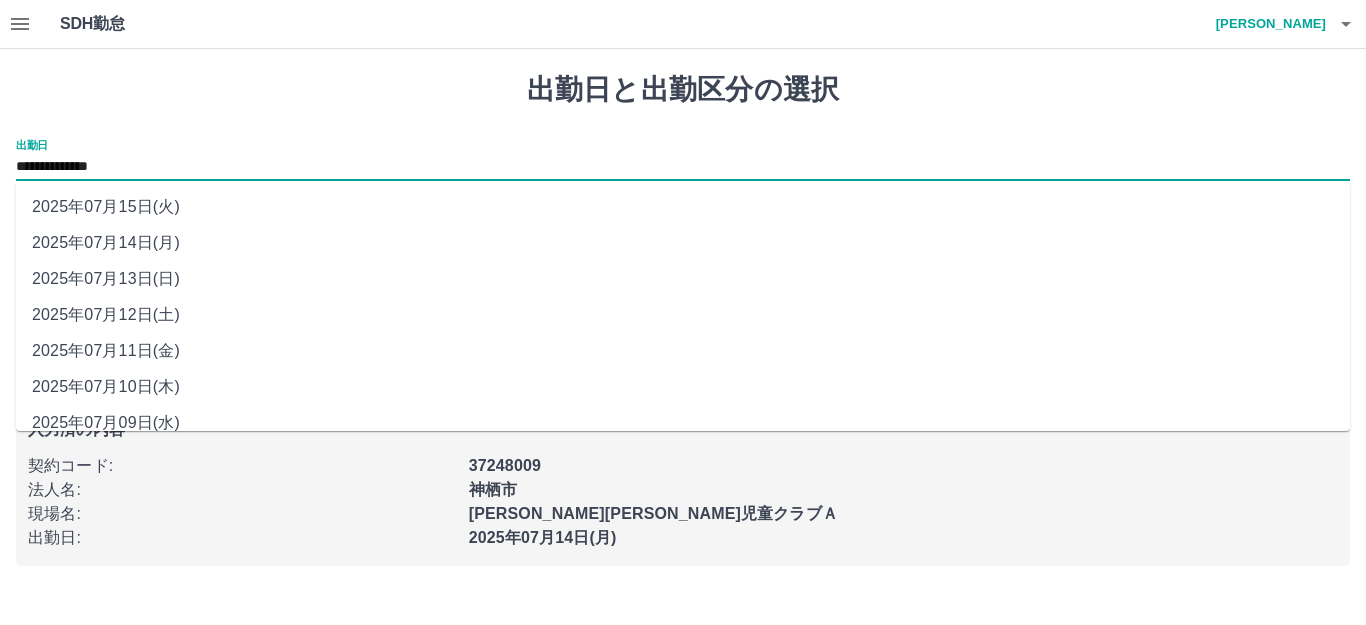 click on "2025年07月11日(金)" at bounding box center [683, 351] 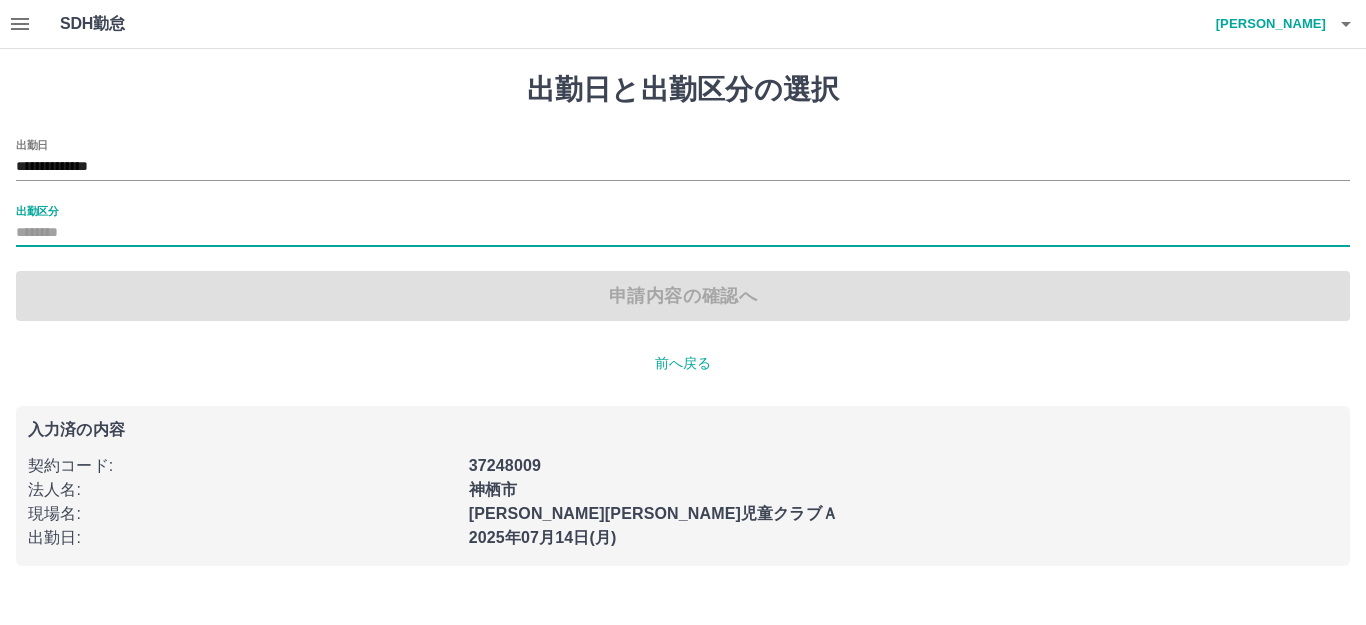 click on "出勤区分" at bounding box center (683, 233) 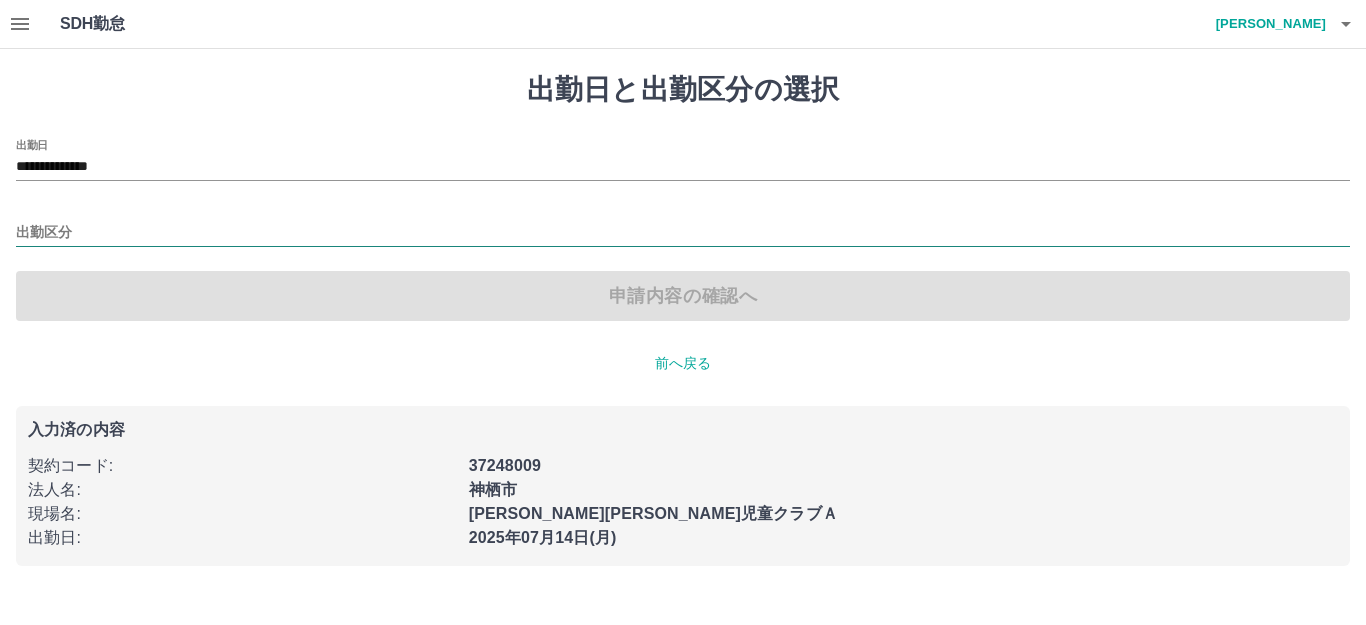 click on "出勤区分" at bounding box center (683, 233) 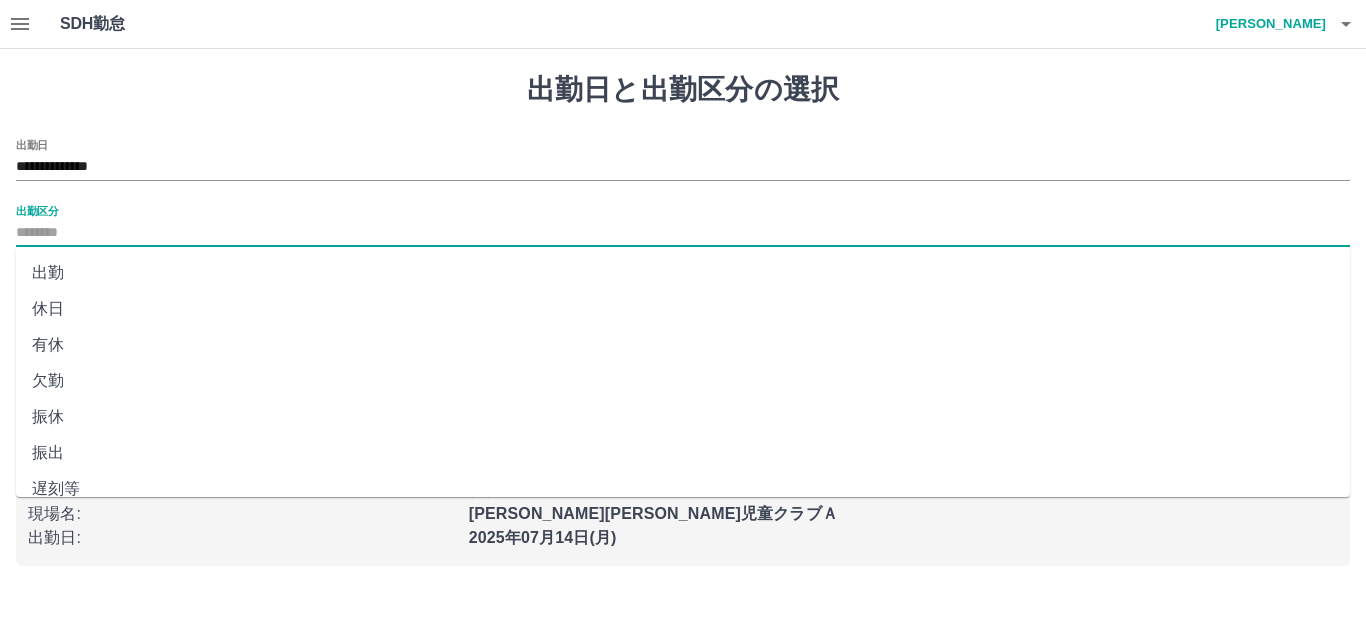 click on "出勤" at bounding box center (683, 273) 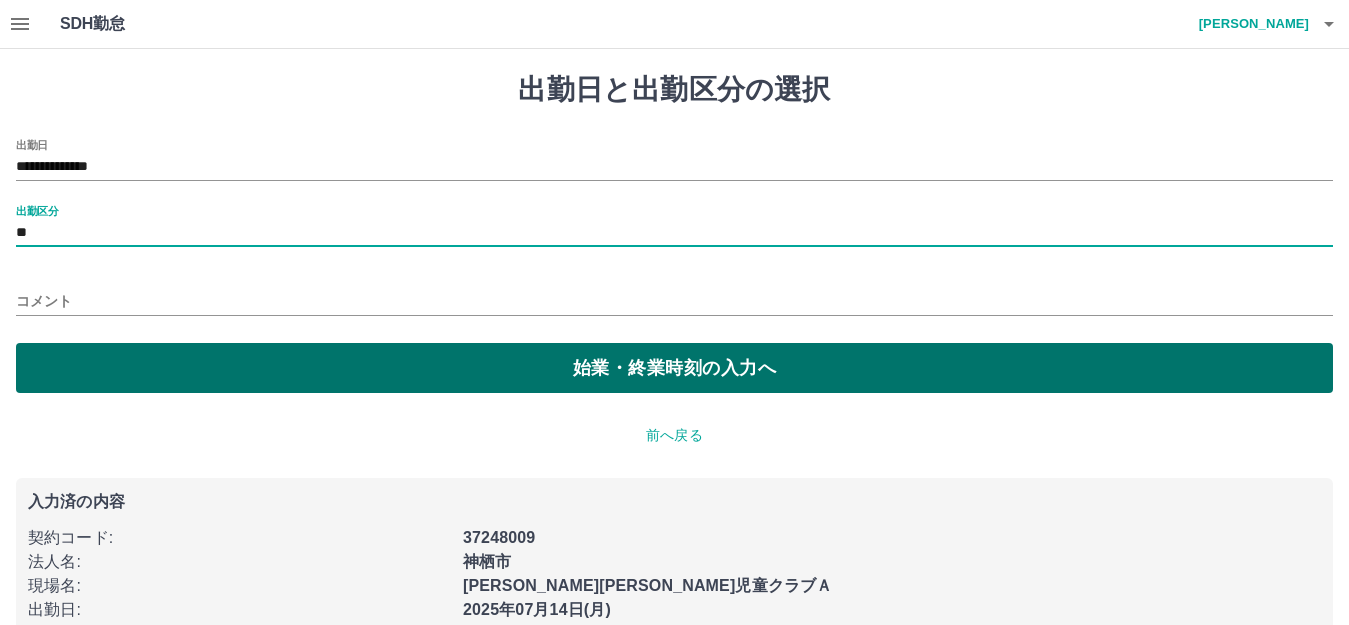 click on "始業・終業時刻の入力へ" at bounding box center (674, 368) 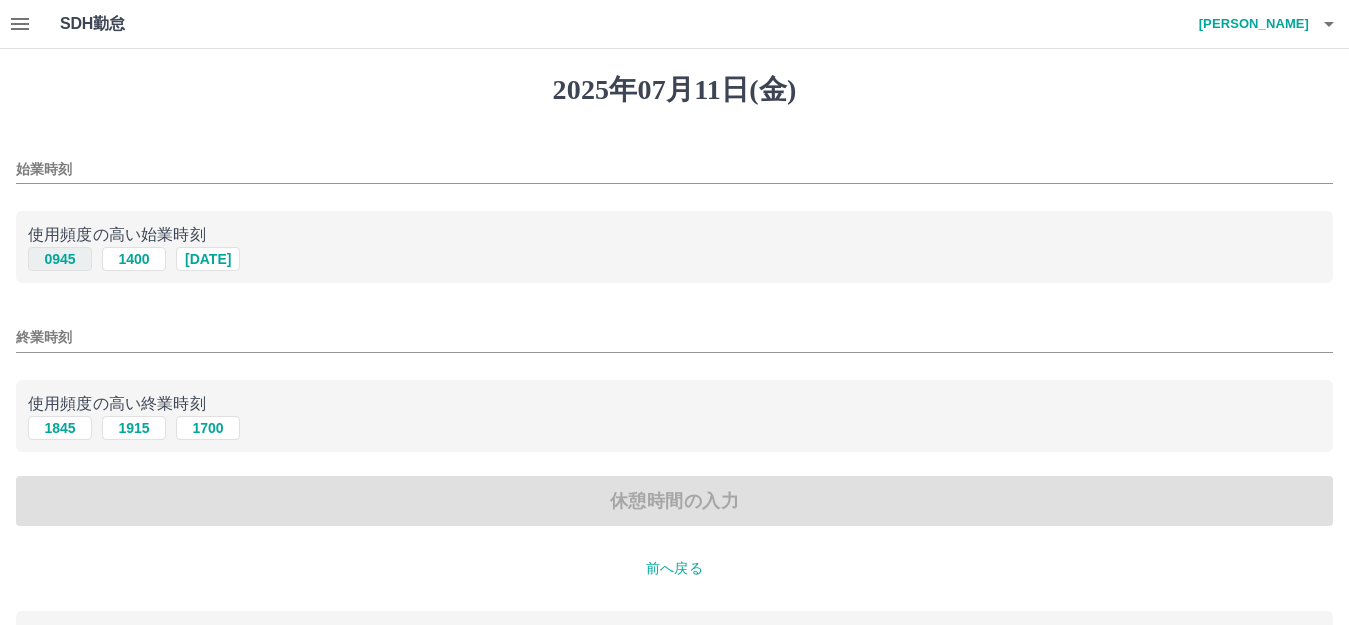 click on "0945" at bounding box center (60, 259) 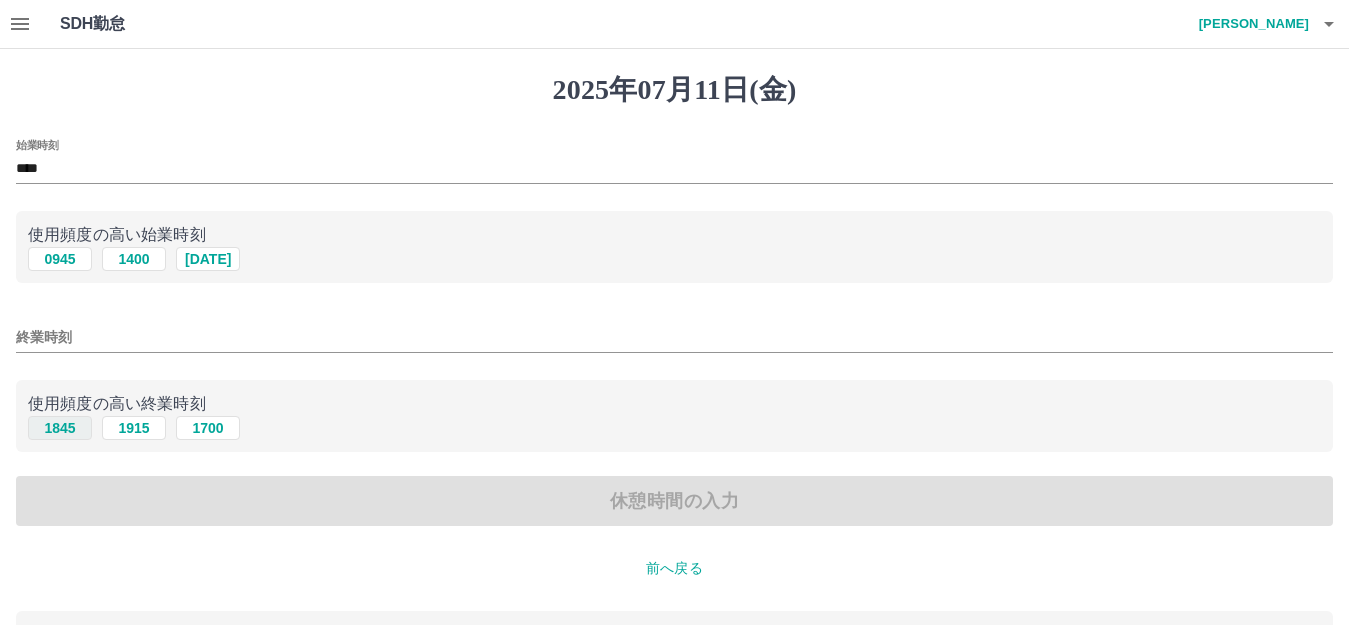 click on "1845" at bounding box center (60, 428) 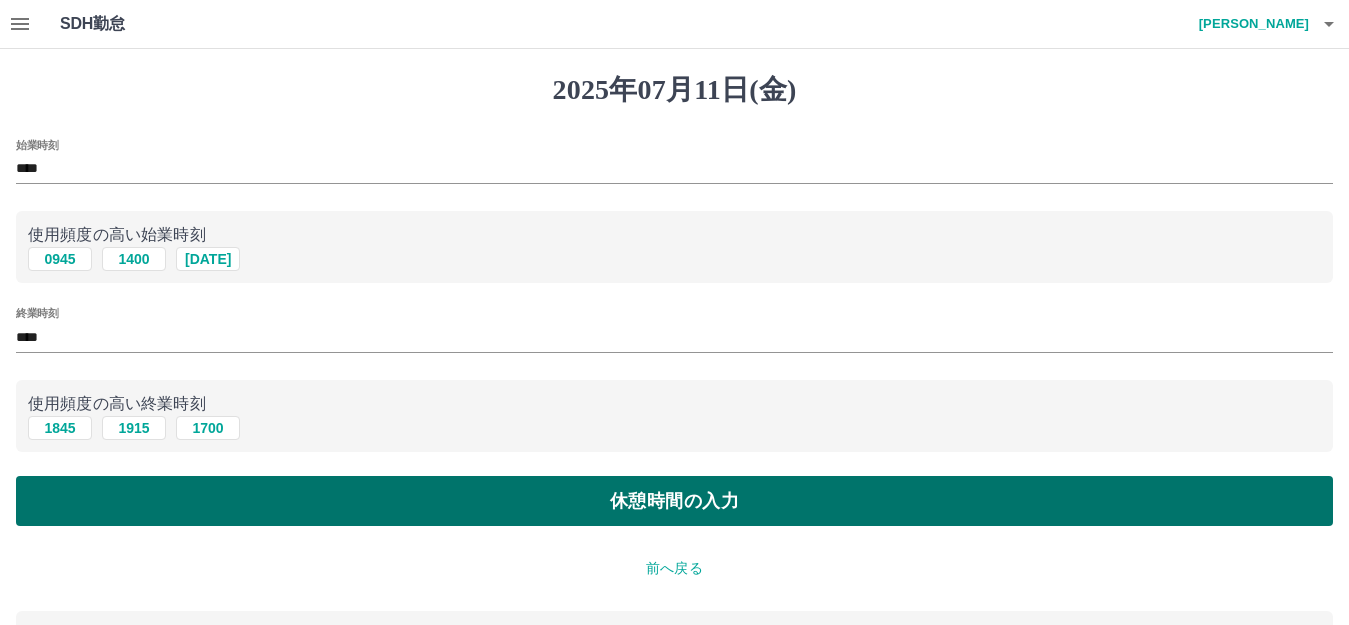click on "休憩時間の入力" at bounding box center [674, 501] 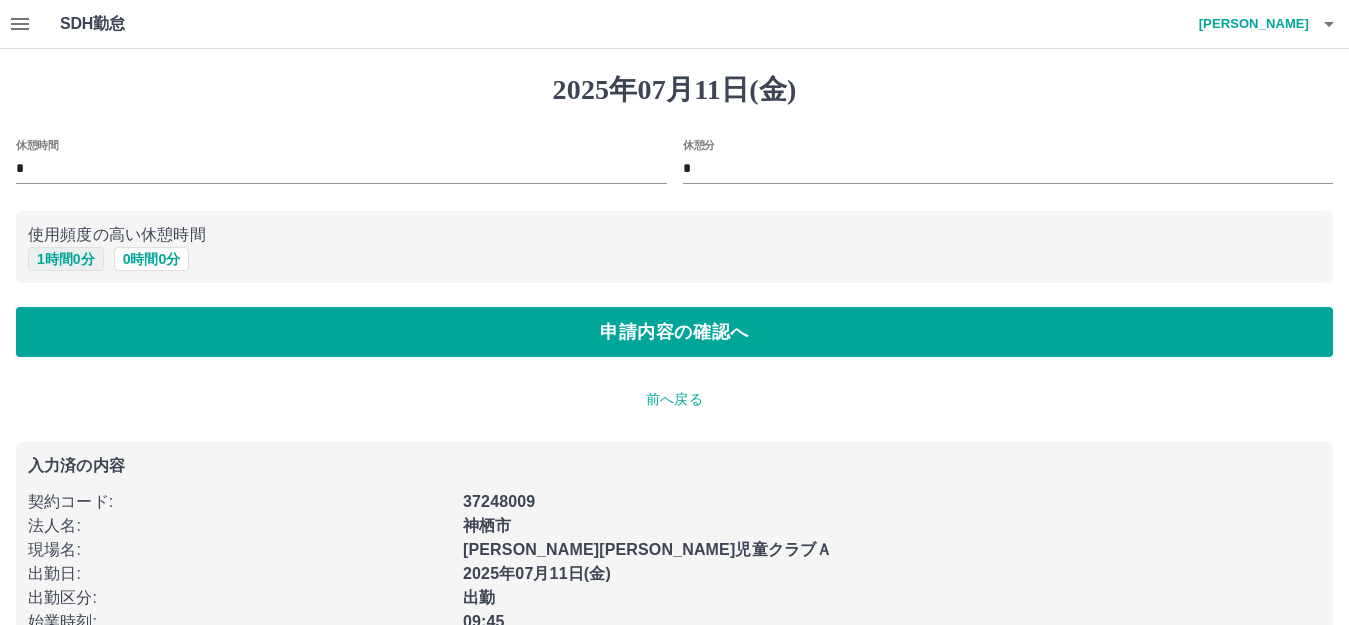 click on "1 時間 0 分" at bounding box center [66, 259] 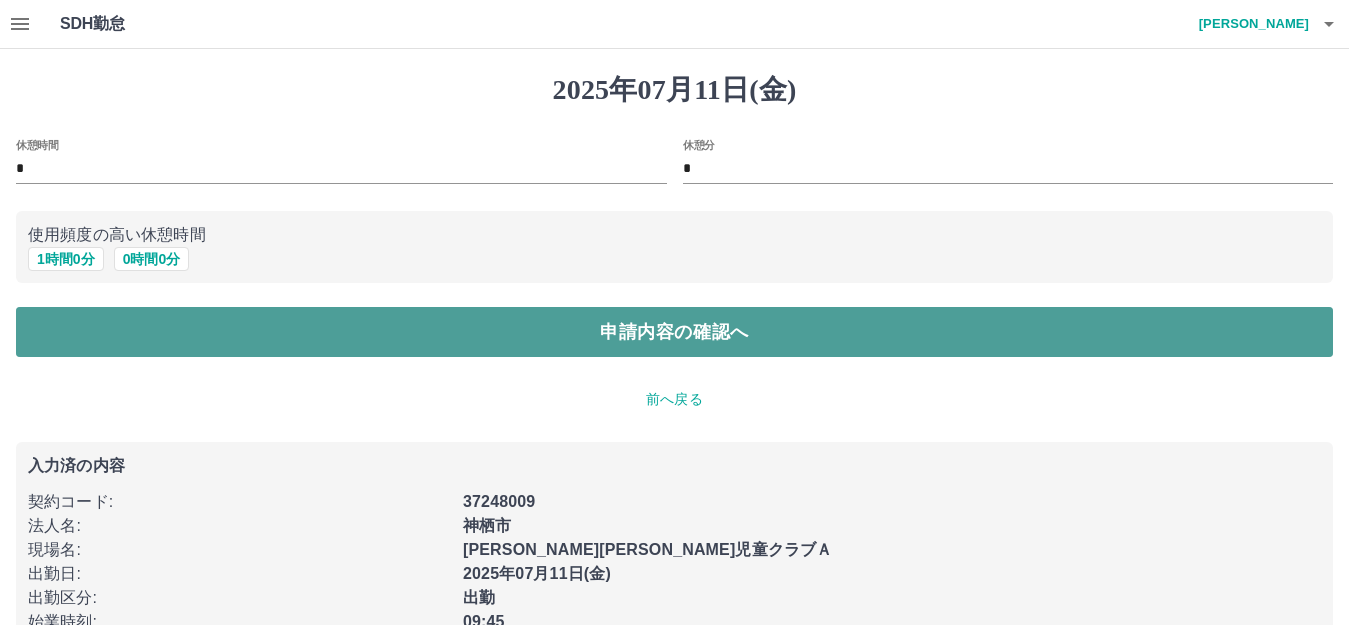 click on "申請内容の確認へ" at bounding box center [674, 332] 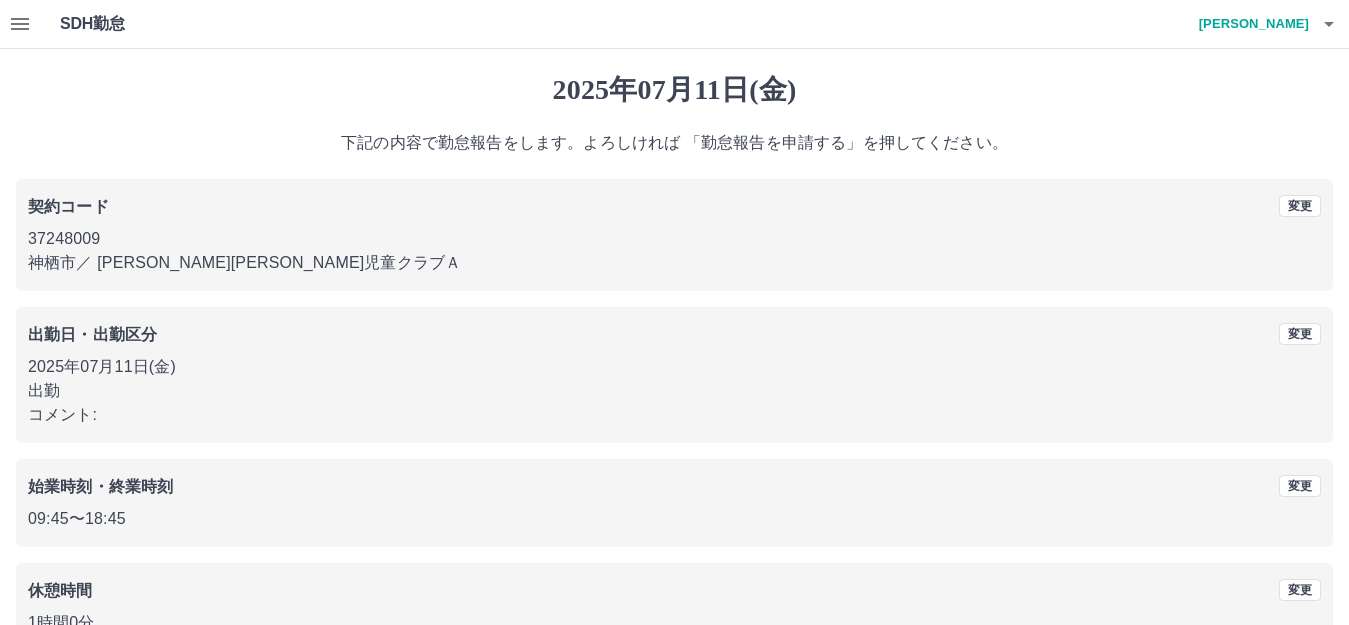 scroll, scrollTop: 124, scrollLeft: 0, axis: vertical 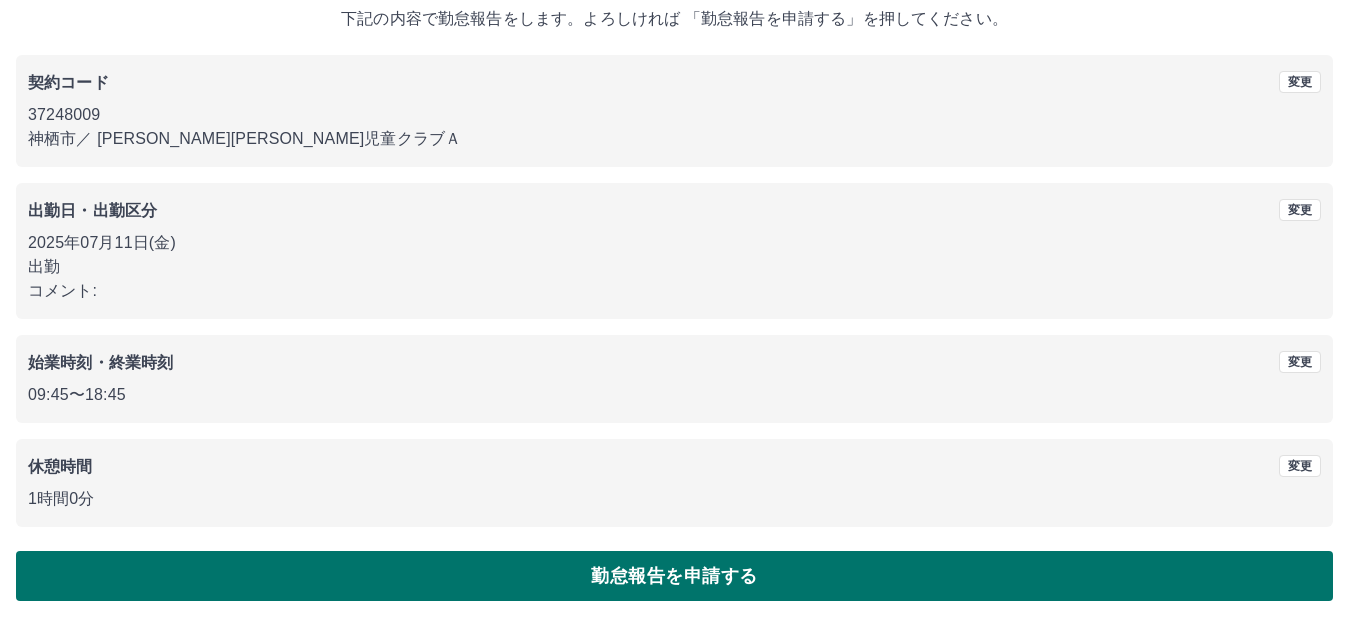 click on "勤怠報告を申請する" at bounding box center [674, 576] 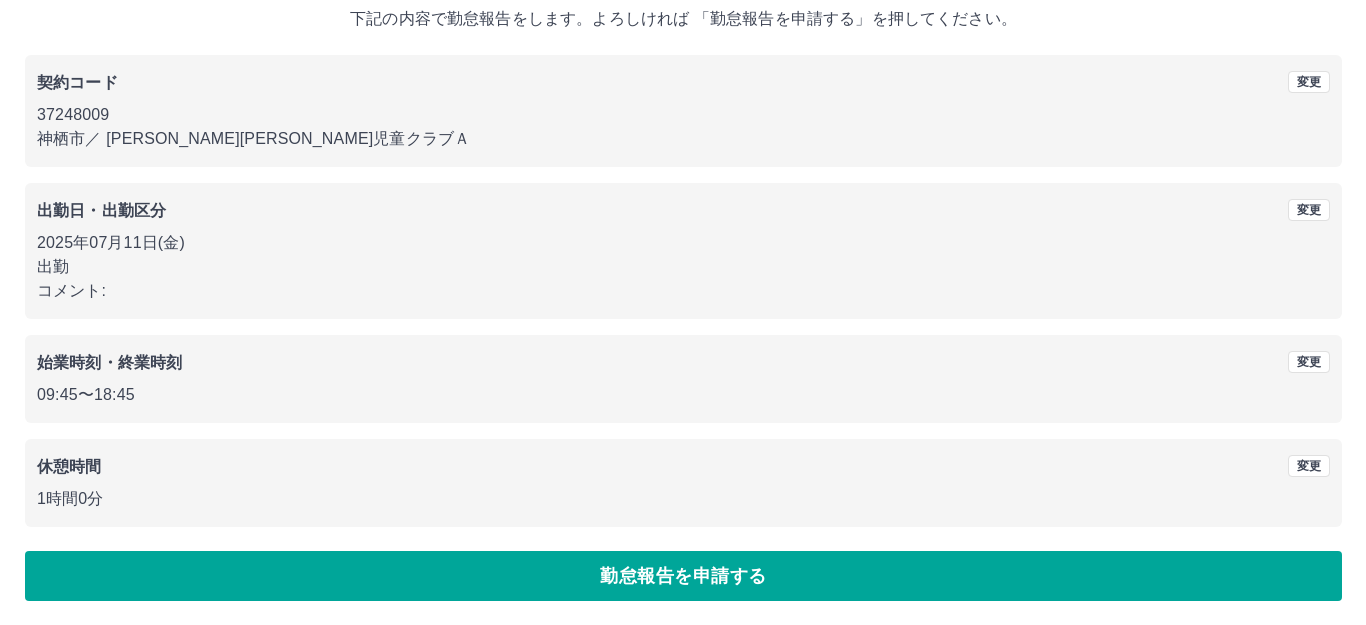 scroll, scrollTop: 0, scrollLeft: 0, axis: both 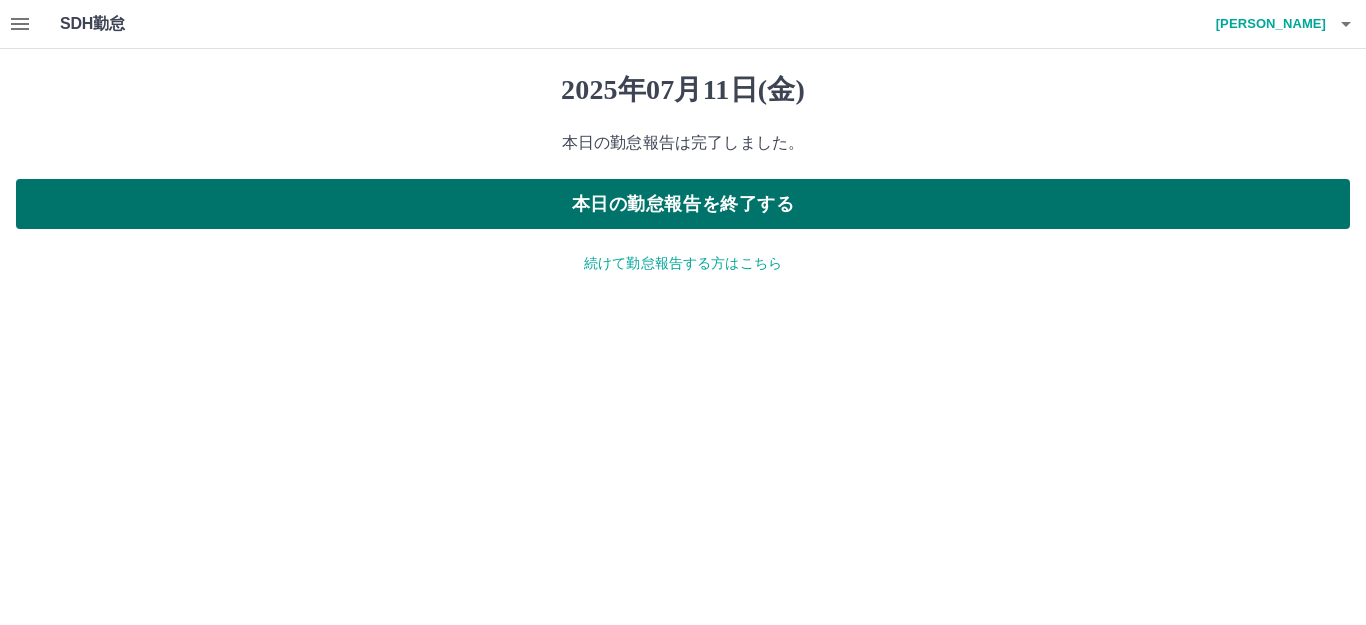 click on "本日の勤怠報告を終了する" at bounding box center [683, 204] 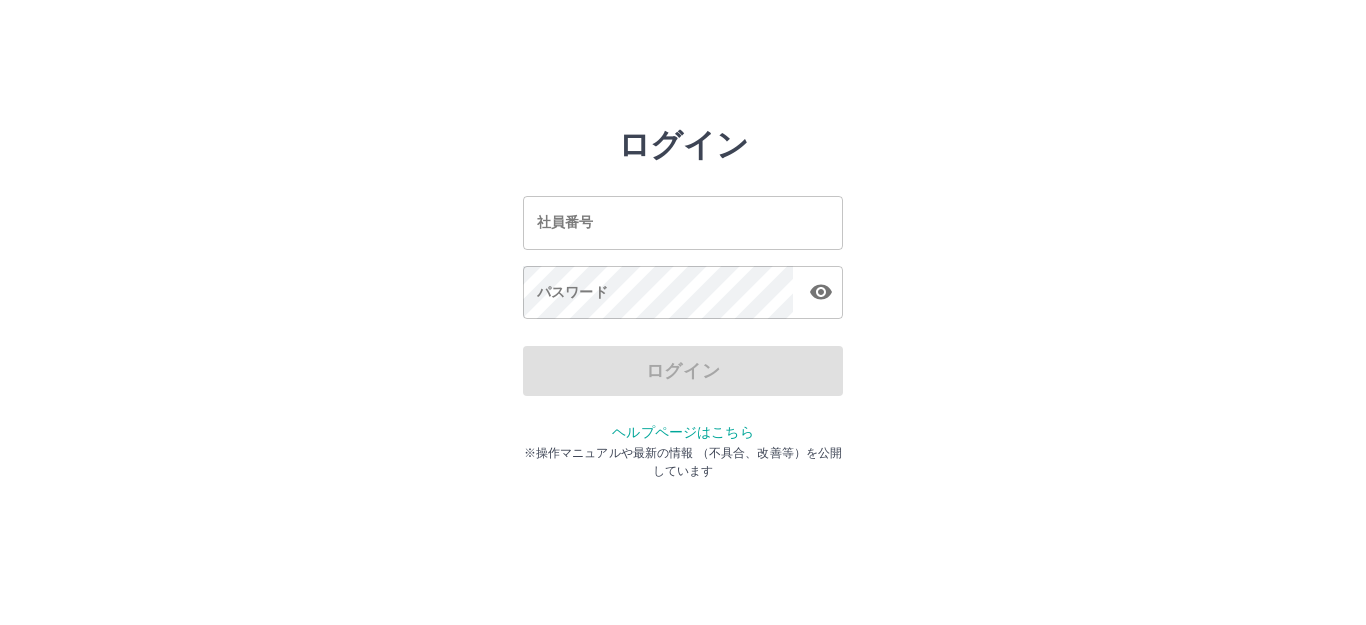 scroll, scrollTop: 0, scrollLeft: 0, axis: both 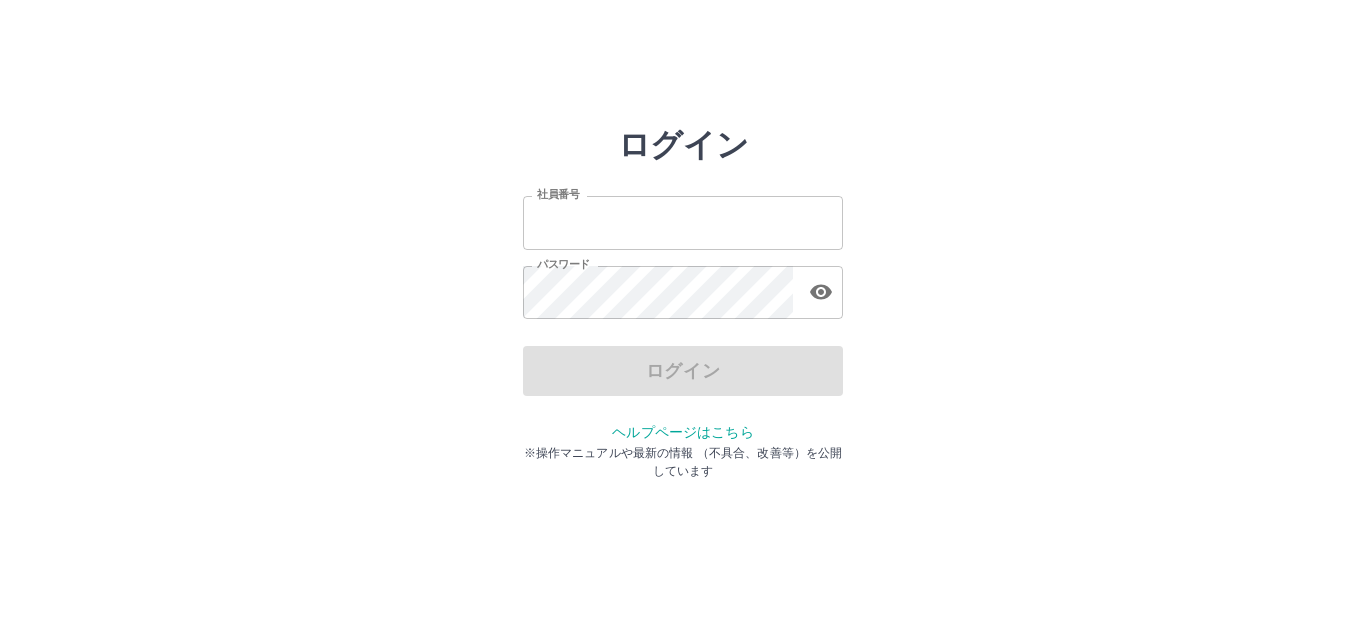 type on "*******" 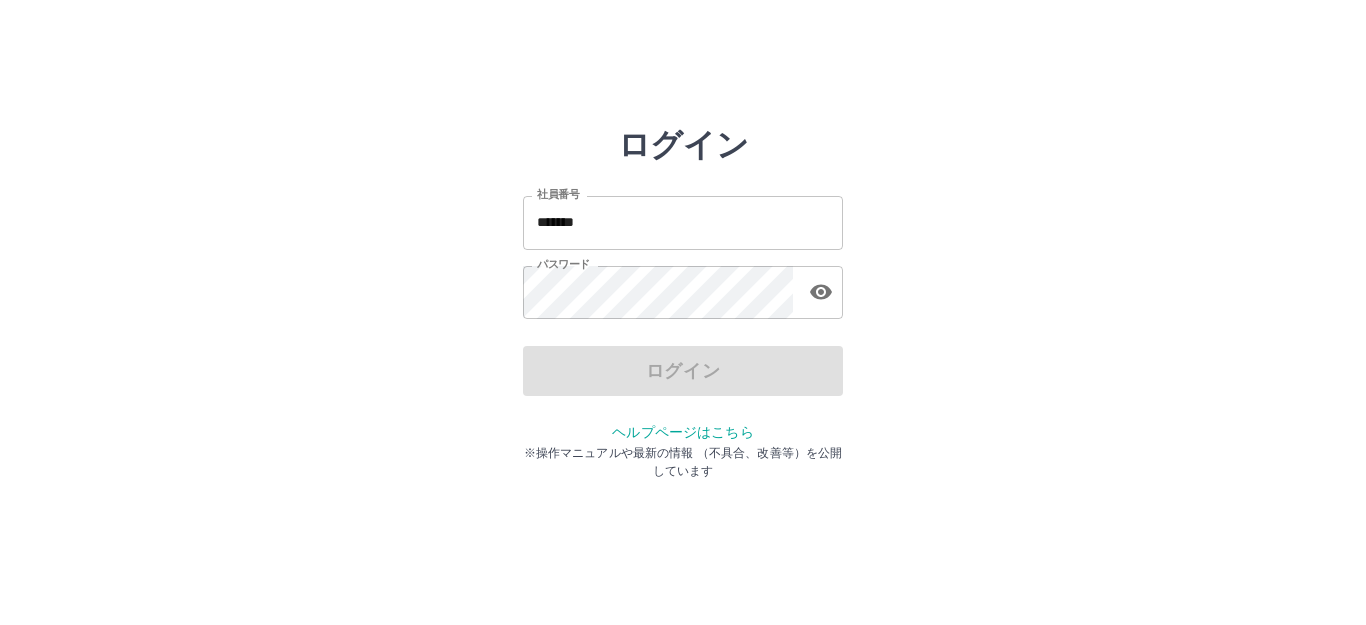 click on "ログイン" at bounding box center (683, 371) 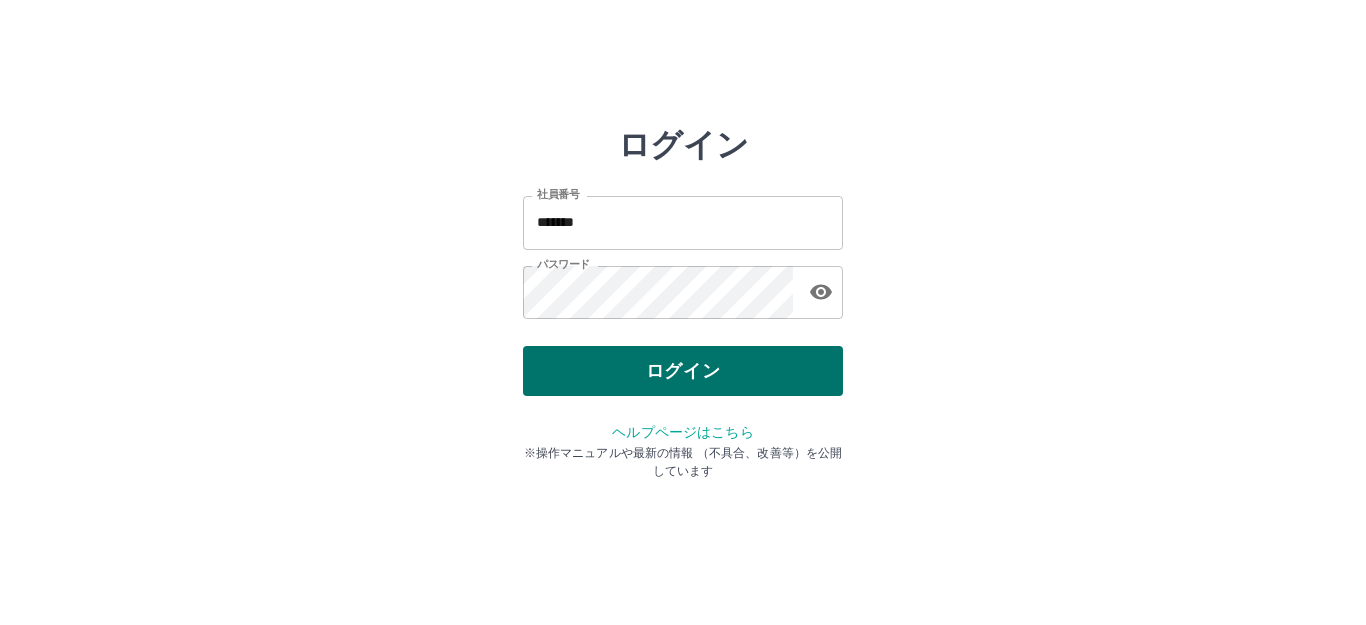 click on "ログイン" at bounding box center [683, 371] 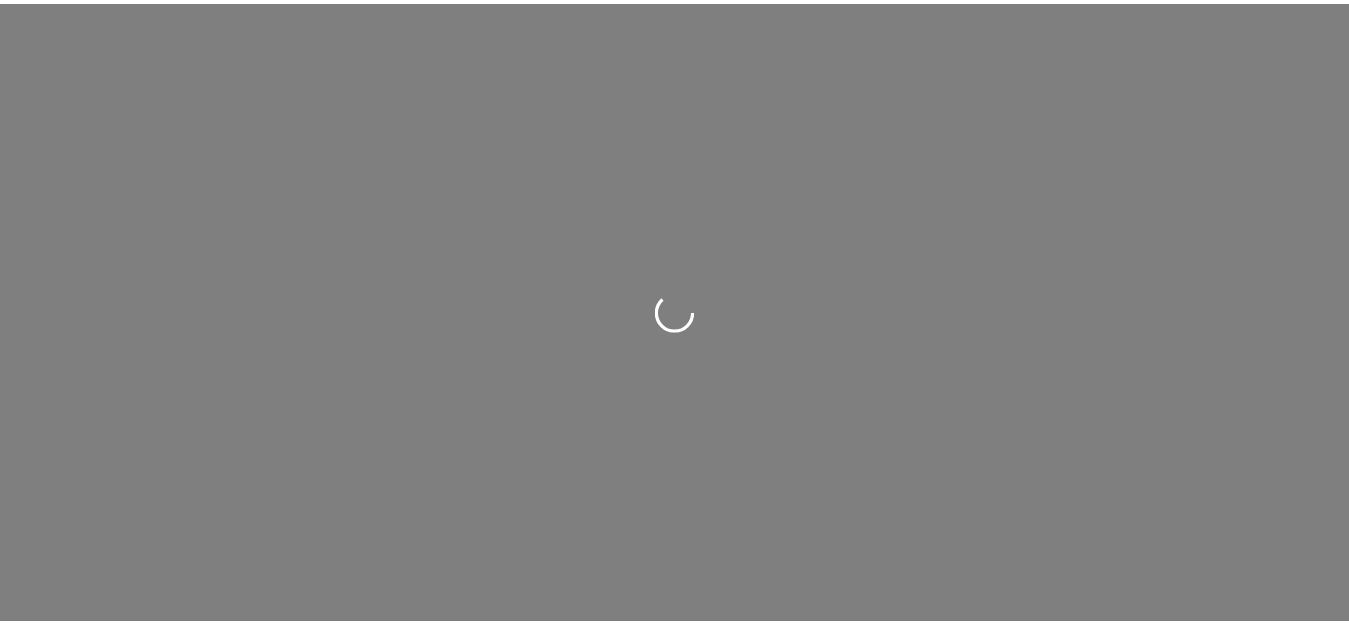 scroll, scrollTop: 0, scrollLeft: 0, axis: both 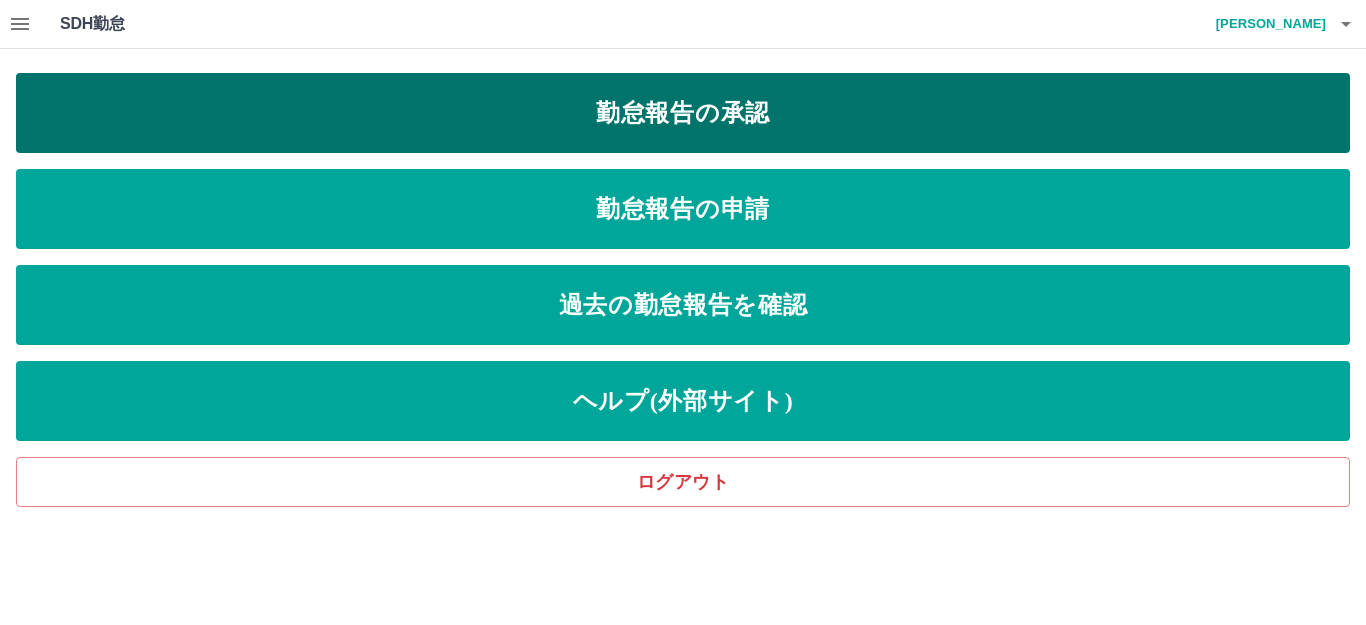 click on "勤怠報告の承認" at bounding box center [683, 113] 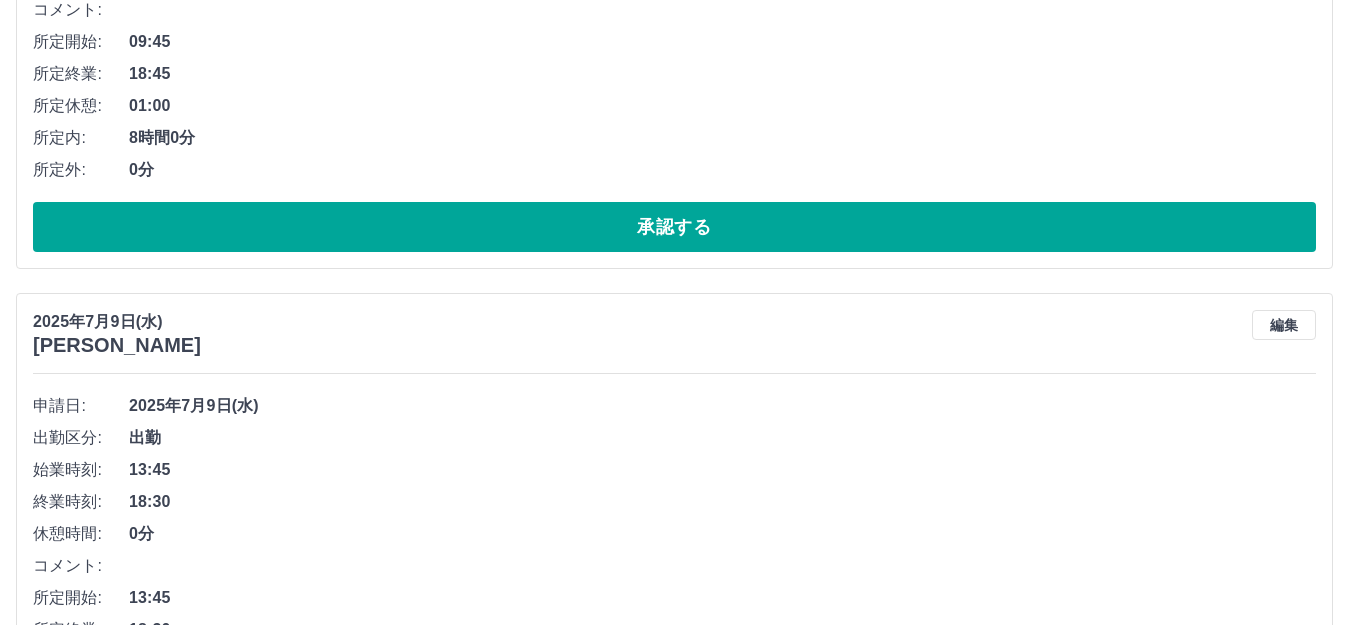 scroll, scrollTop: 500, scrollLeft: 0, axis: vertical 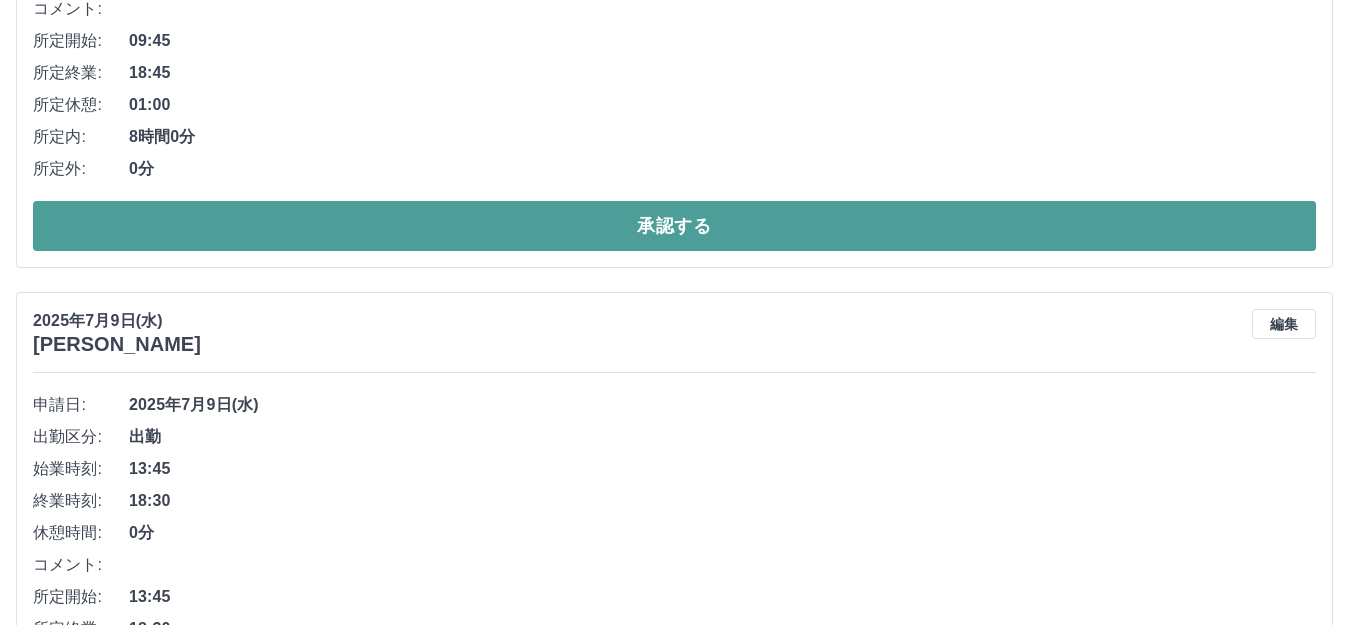 click on "承認する" at bounding box center (674, 226) 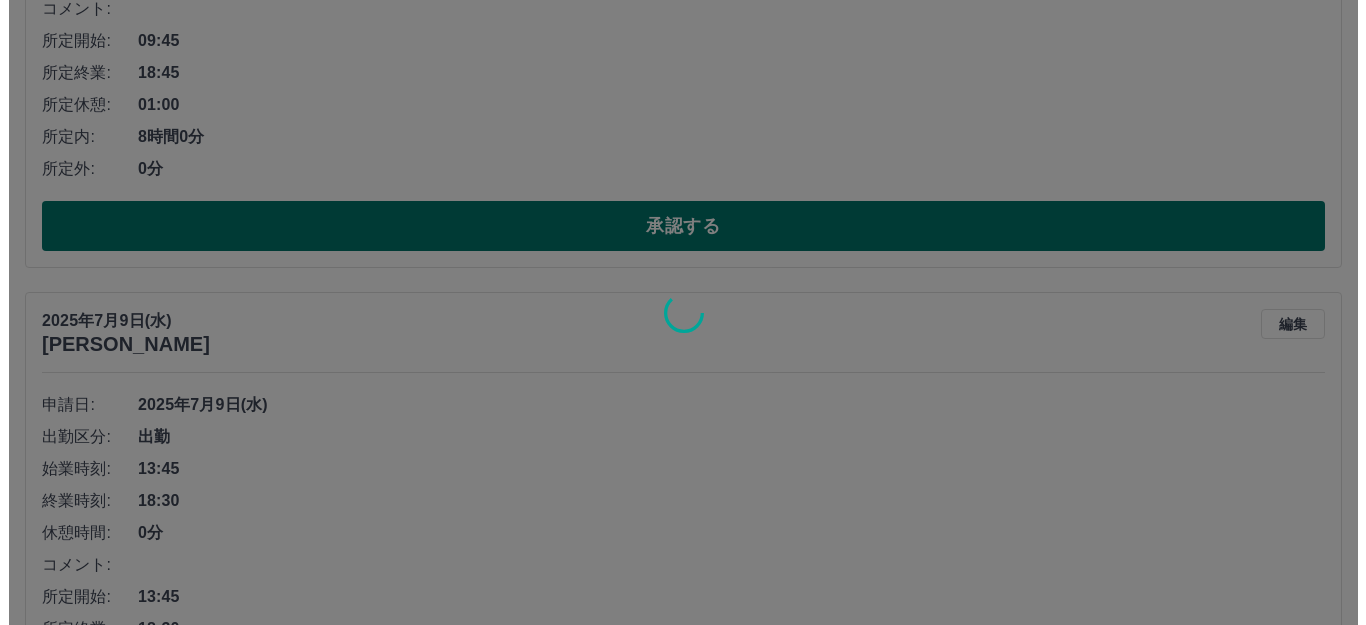 scroll, scrollTop: 0, scrollLeft: 0, axis: both 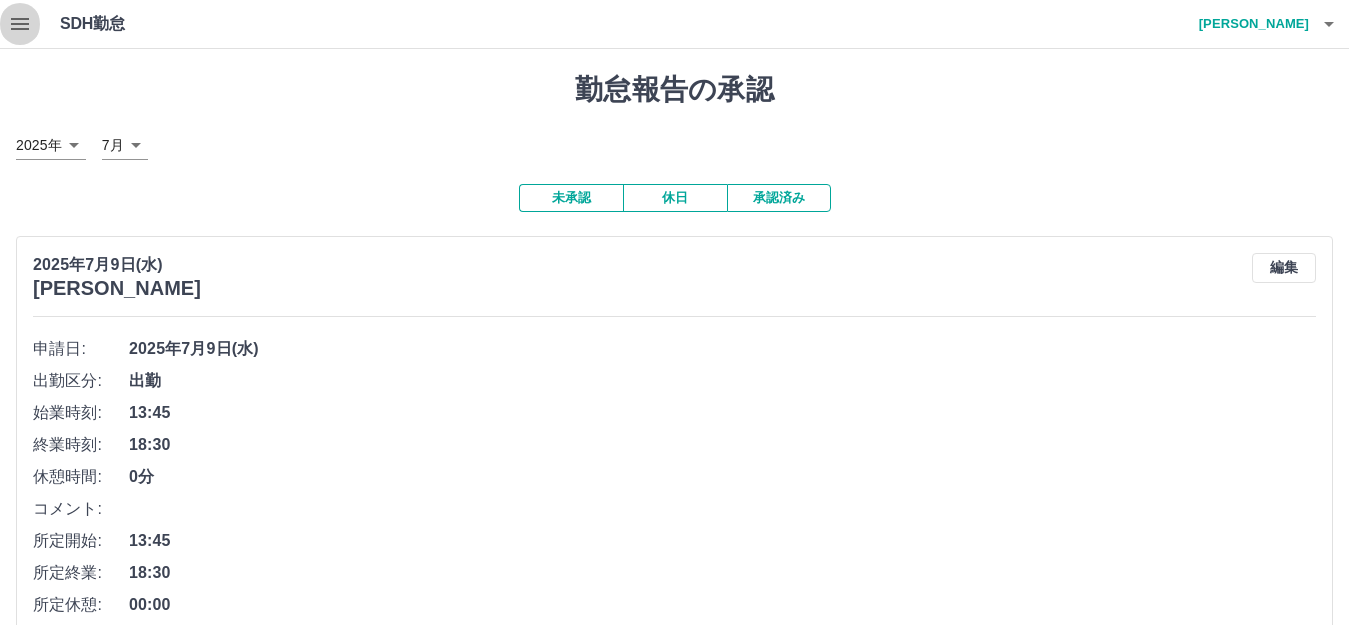 click 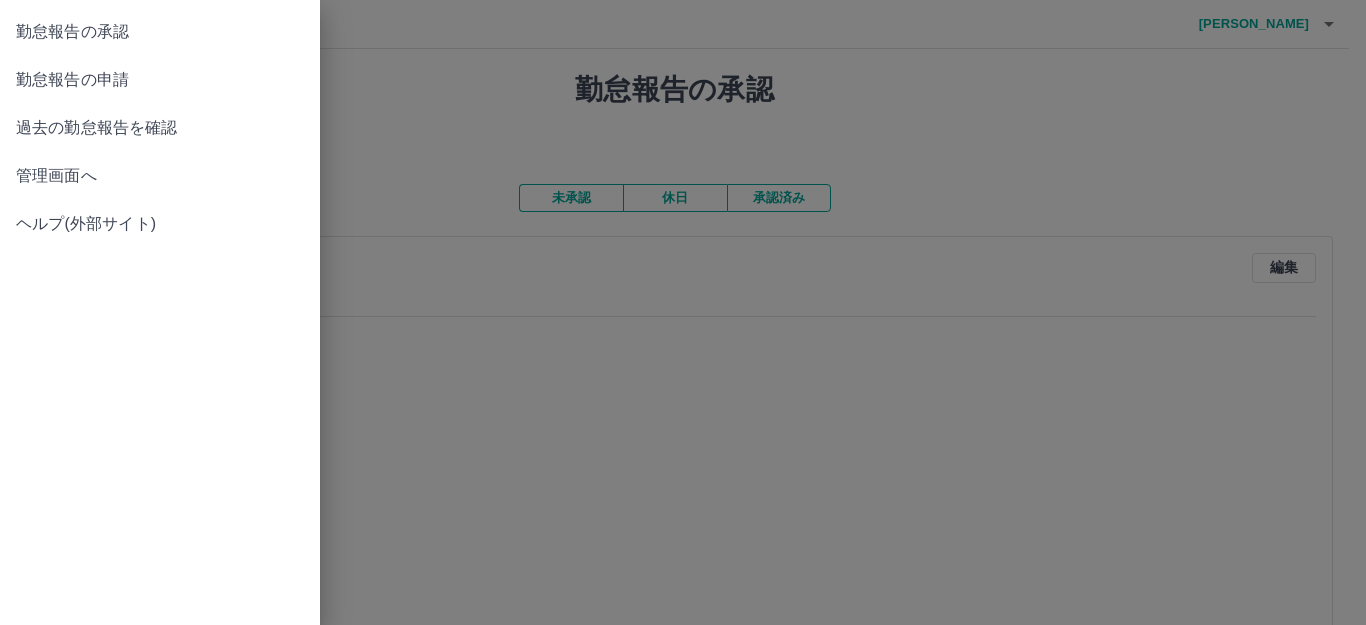 click on "勤怠報告の申請" at bounding box center [160, 80] 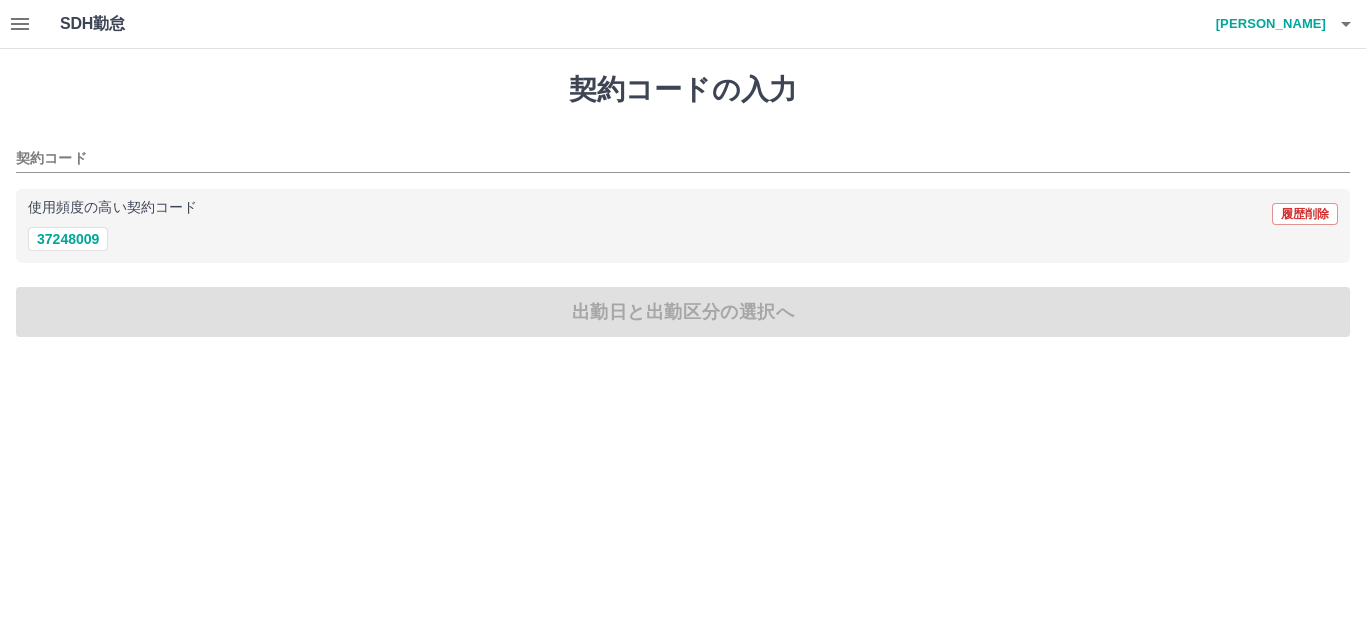 click on "契約コードの入力 契約コード 使用頻度の高い契約コード 履歴削除 37248009 出勤日と出勤区分の選択へ" at bounding box center (683, 205) 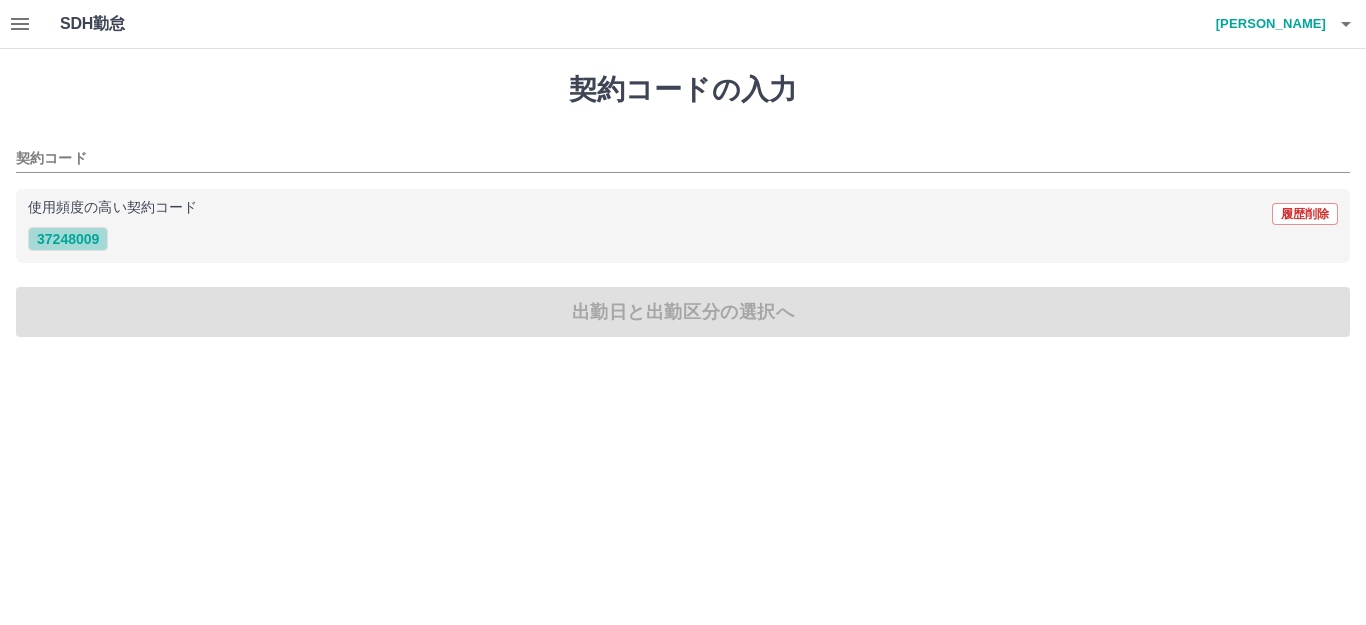 click on "37248009" at bounding box center (68, 239) 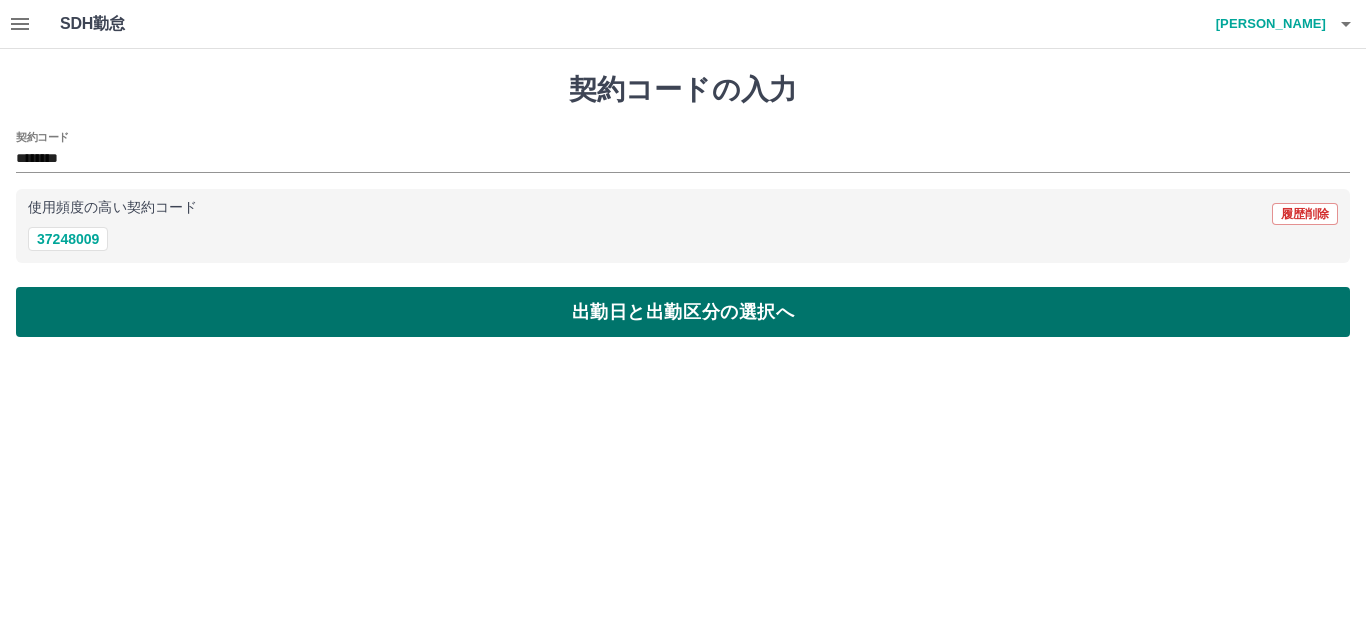 click on "出勤日と出勤区分の選択へ" at bounding box center [683, 312] 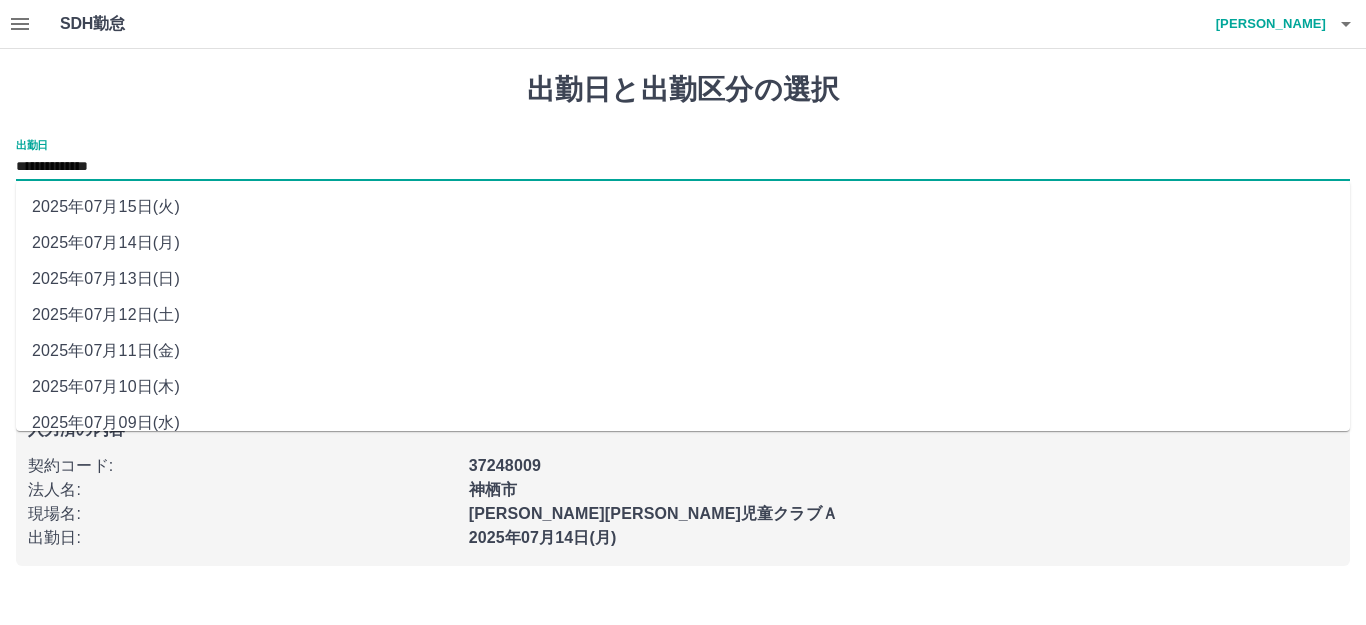click on "**********" at bounding box center [683, 167] 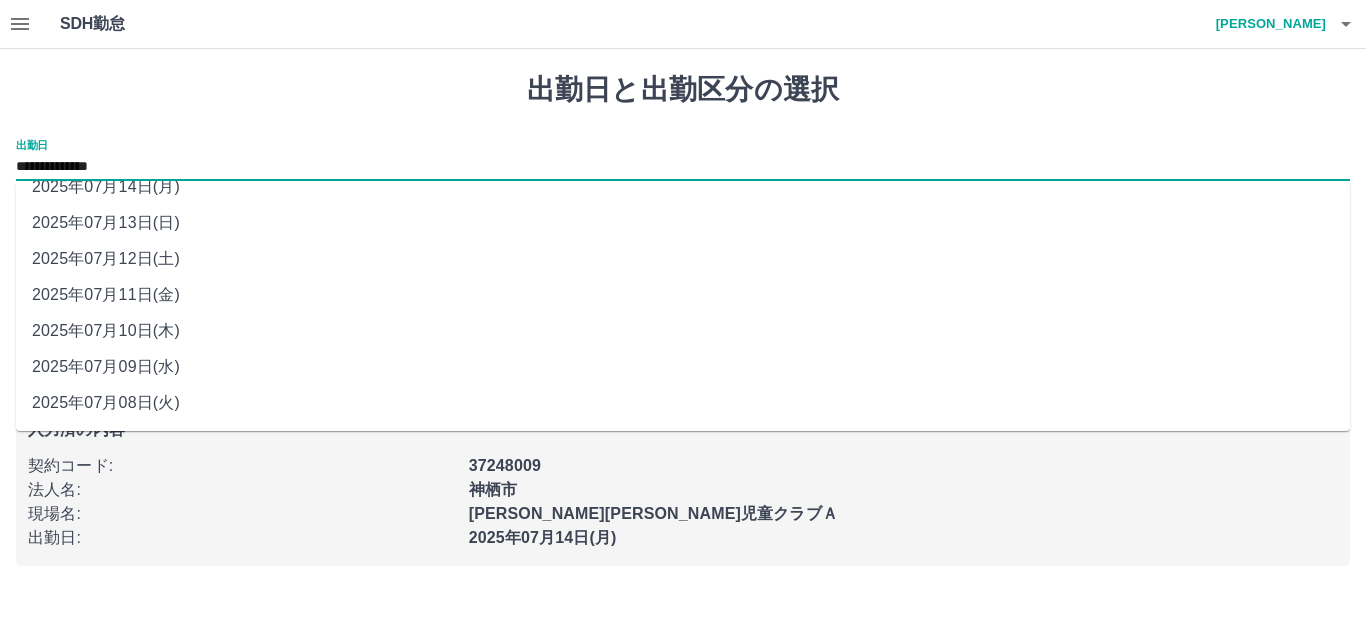 scroll, scrollTop: 90, scrollLeft: 0, axis: vertical 